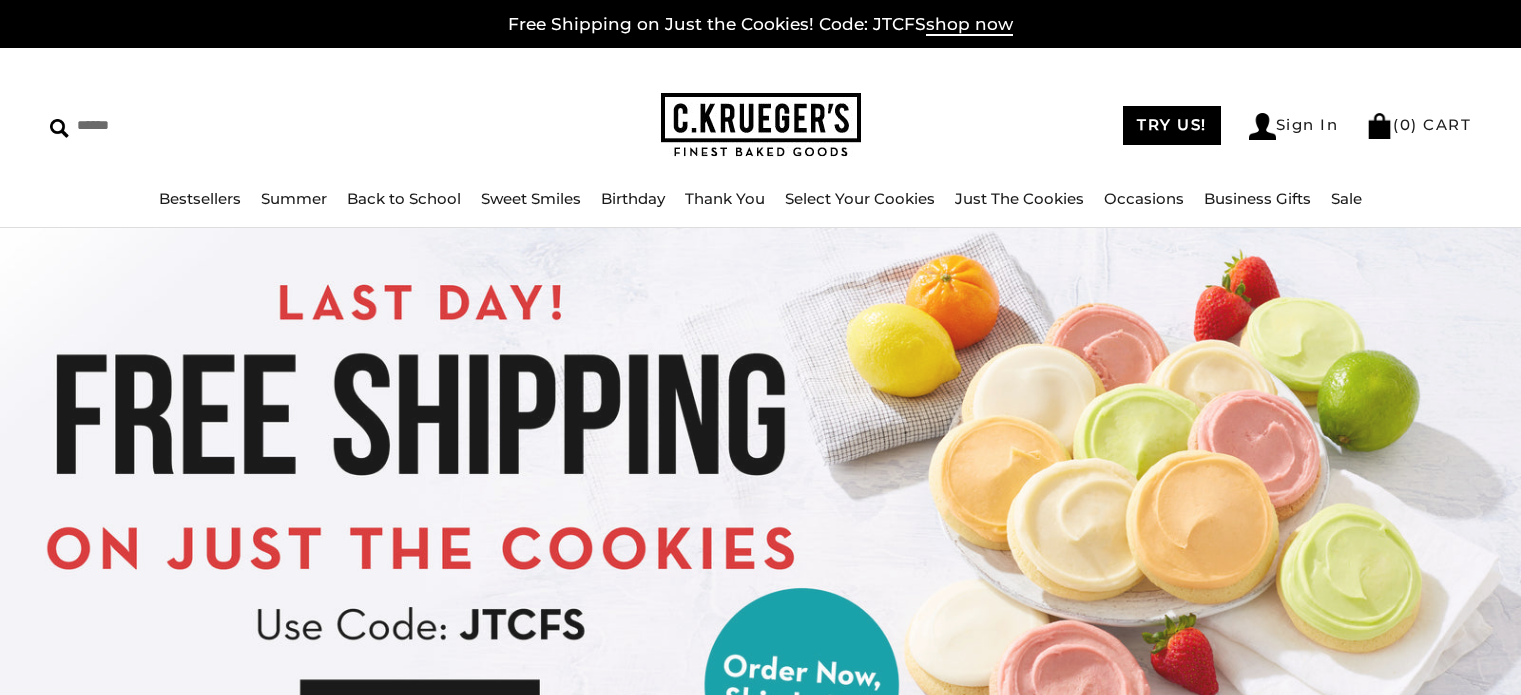 scroll, scrollTop: 0, scrollLeft: 0, axis: both 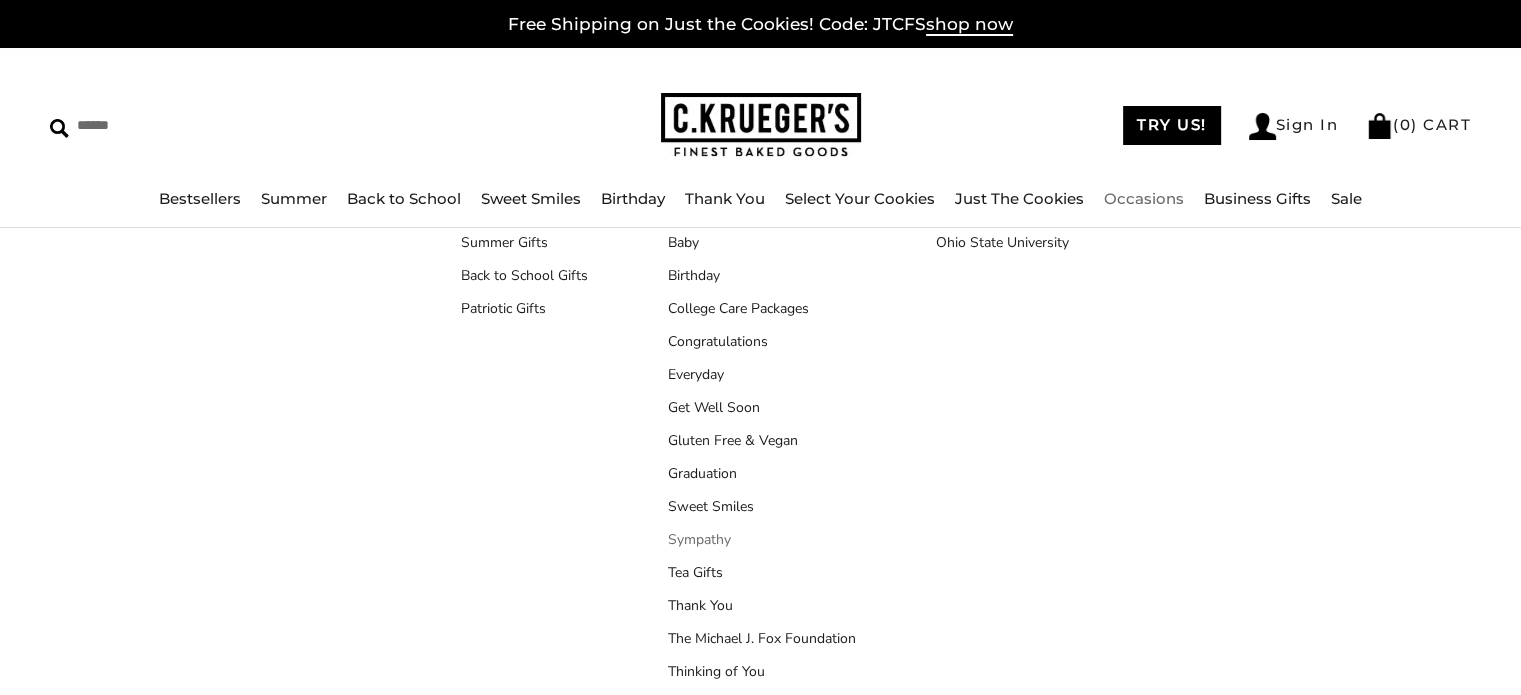 click on "Sympathy" at bounding box center [762, 539] 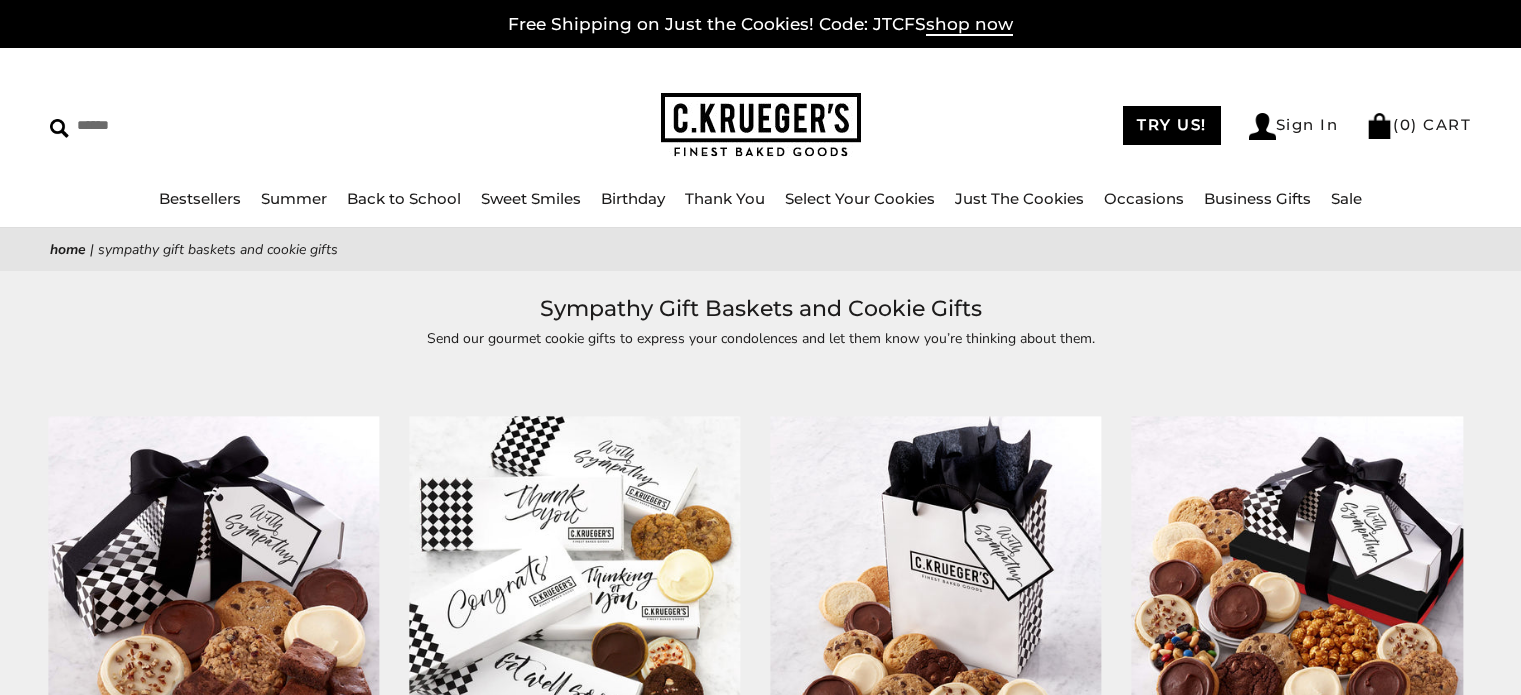 scroll, scrollTop: 0, scrollLeft: 0, axis: both 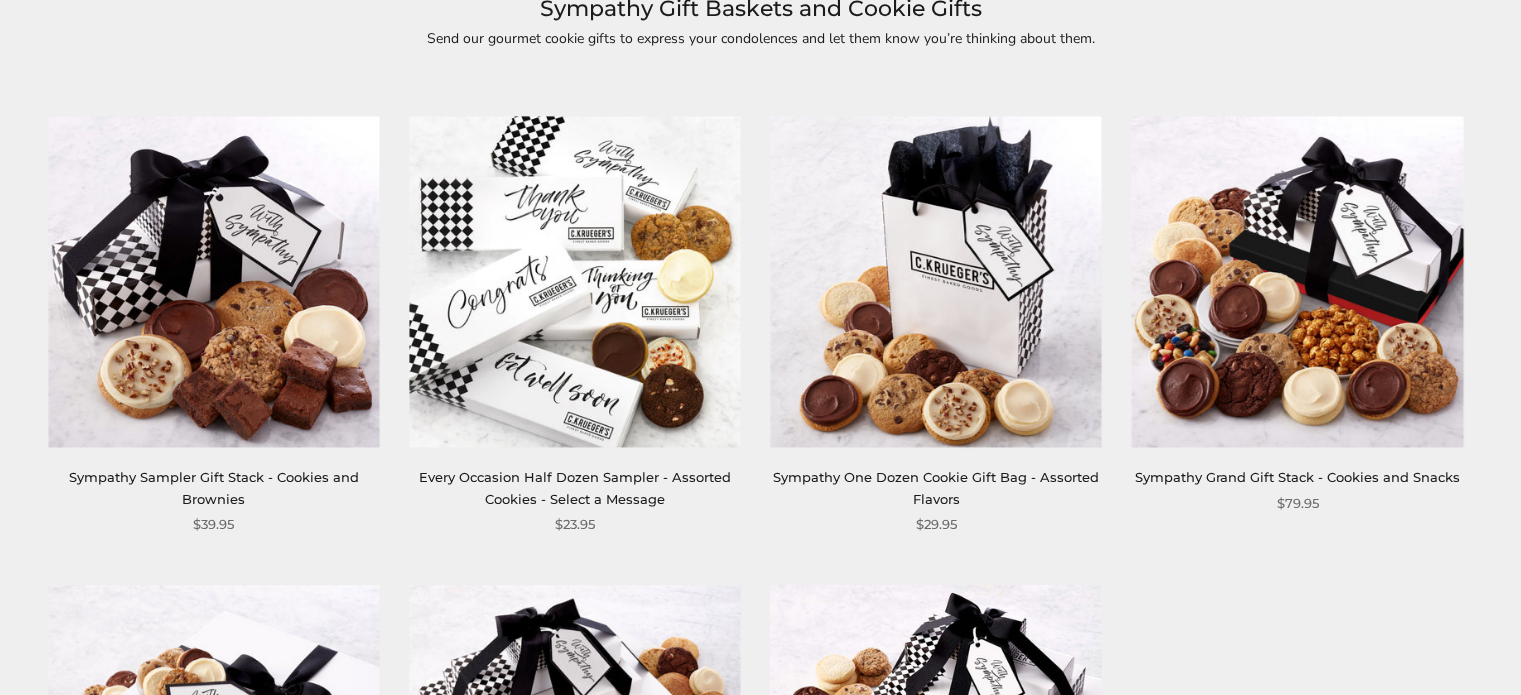 click on "Sympathy One Dozen Cookie Gift Bag - Assorted Flavors" at bounding box center [936, 487] 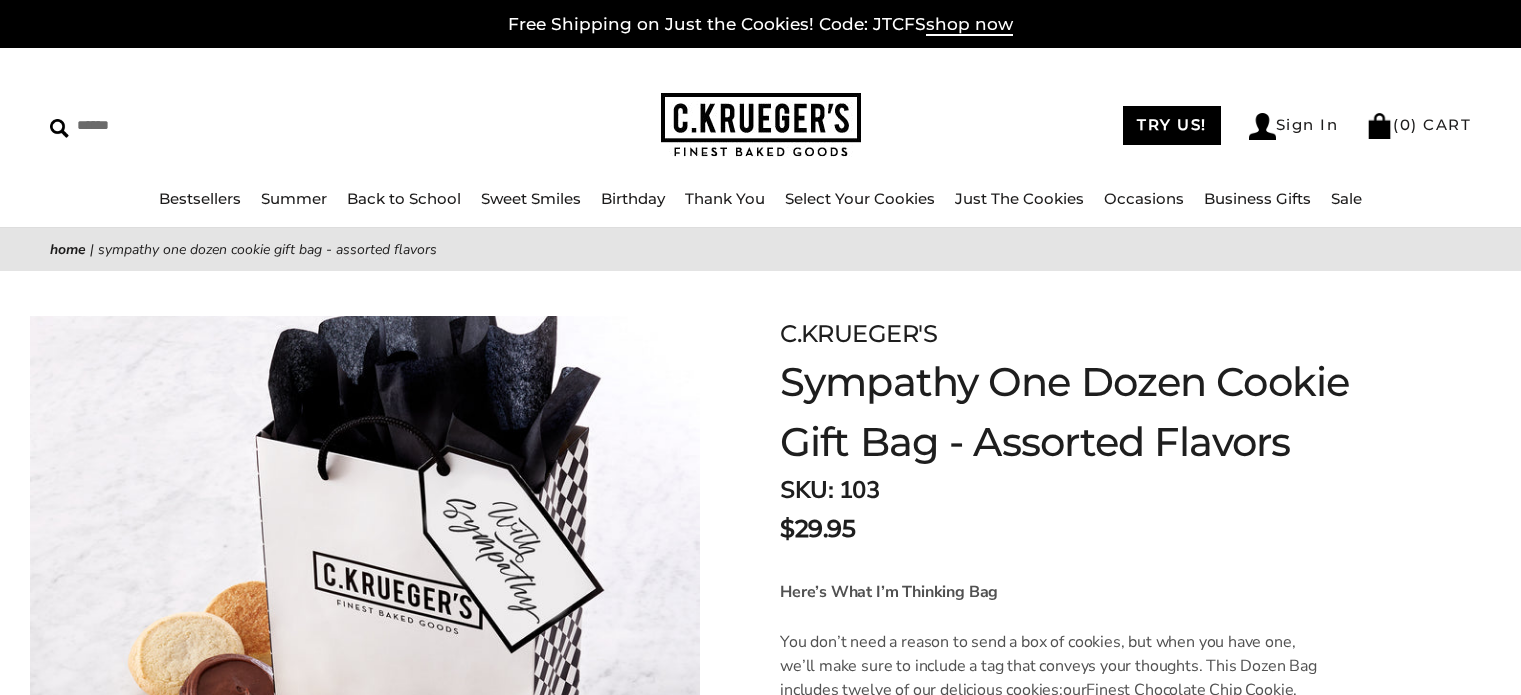 scroll, scrollTop: 0, scrollLeft: 0, axis: both 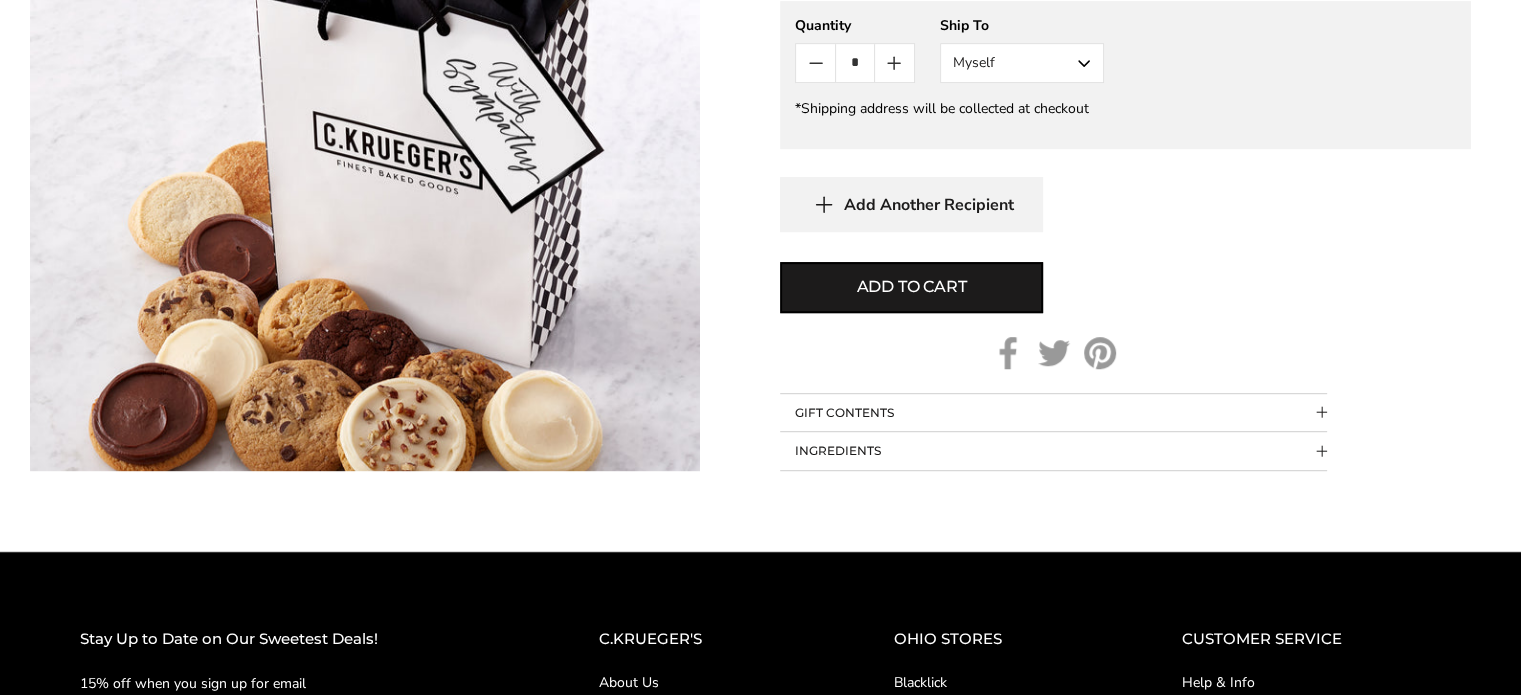 click at bounding box center [1321, 412] 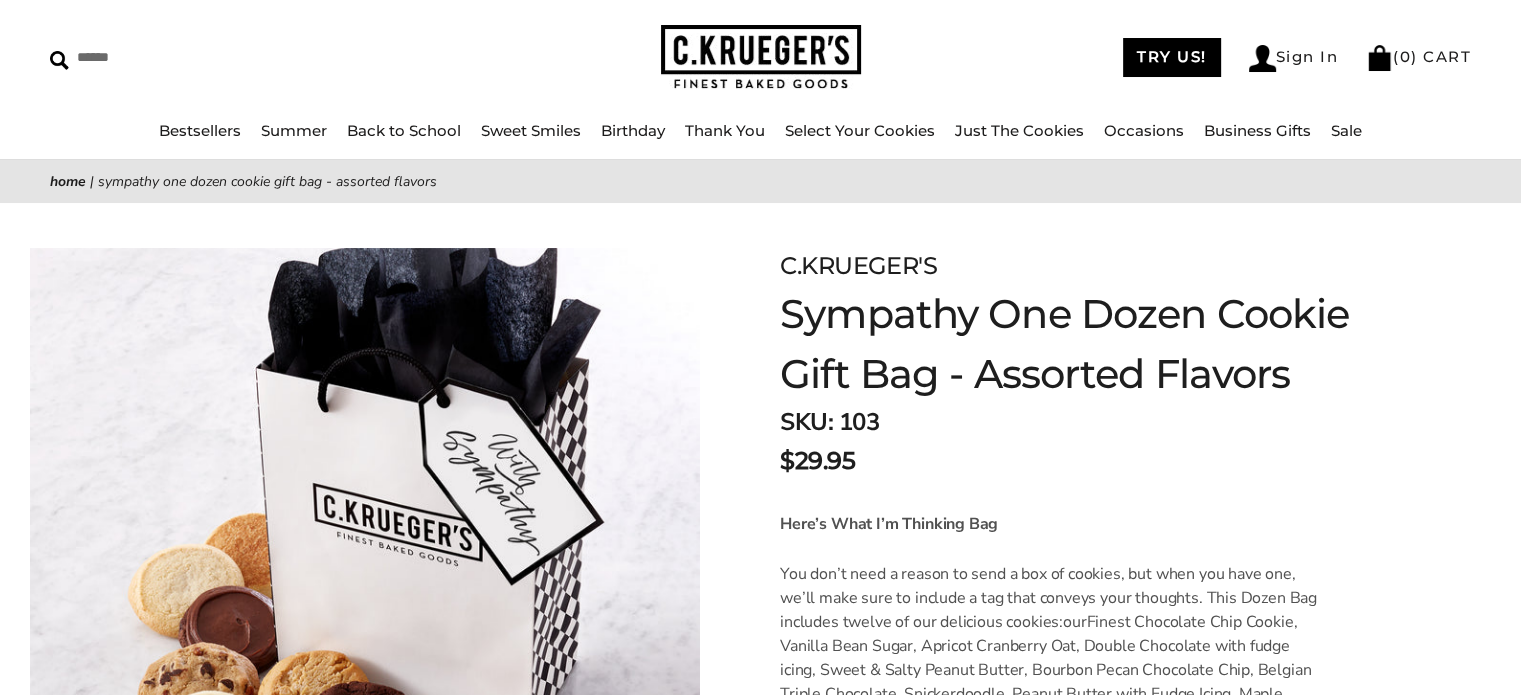 scroll, scrollTop: 0, scrollLeft: 0, axis: both 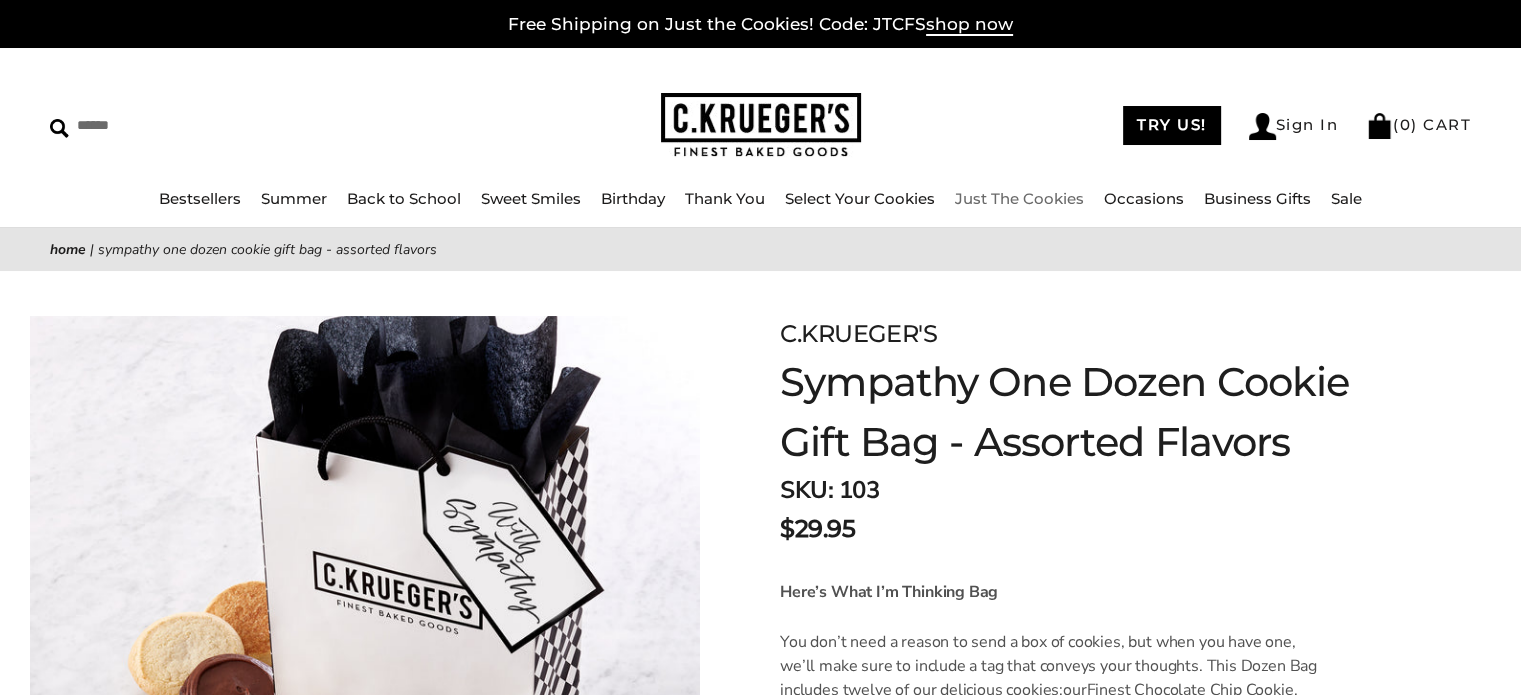 click on "Just The Cookies" at bounding box center (1019, 198) 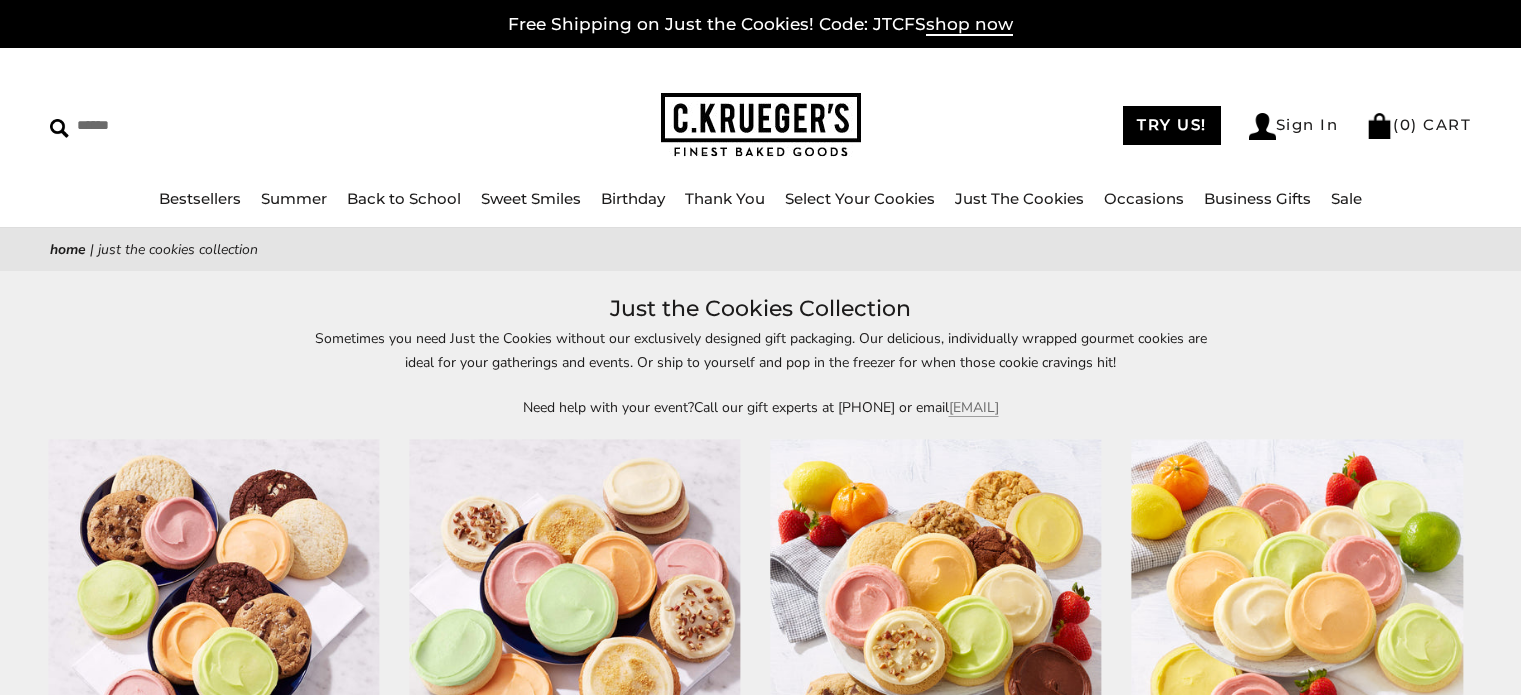 scroll, scrollTop: 0, scrollLeft: 0, axis: both 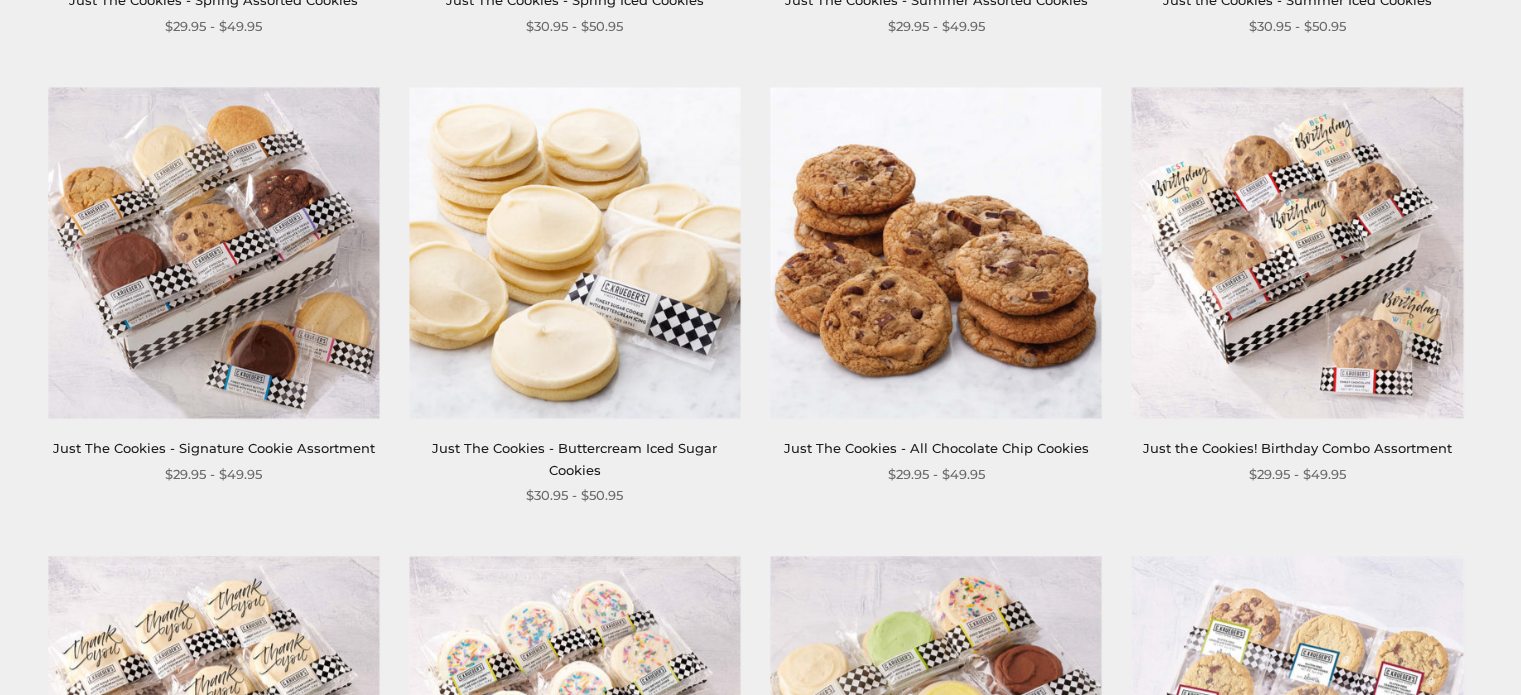 click at bounding box center [213, 252] 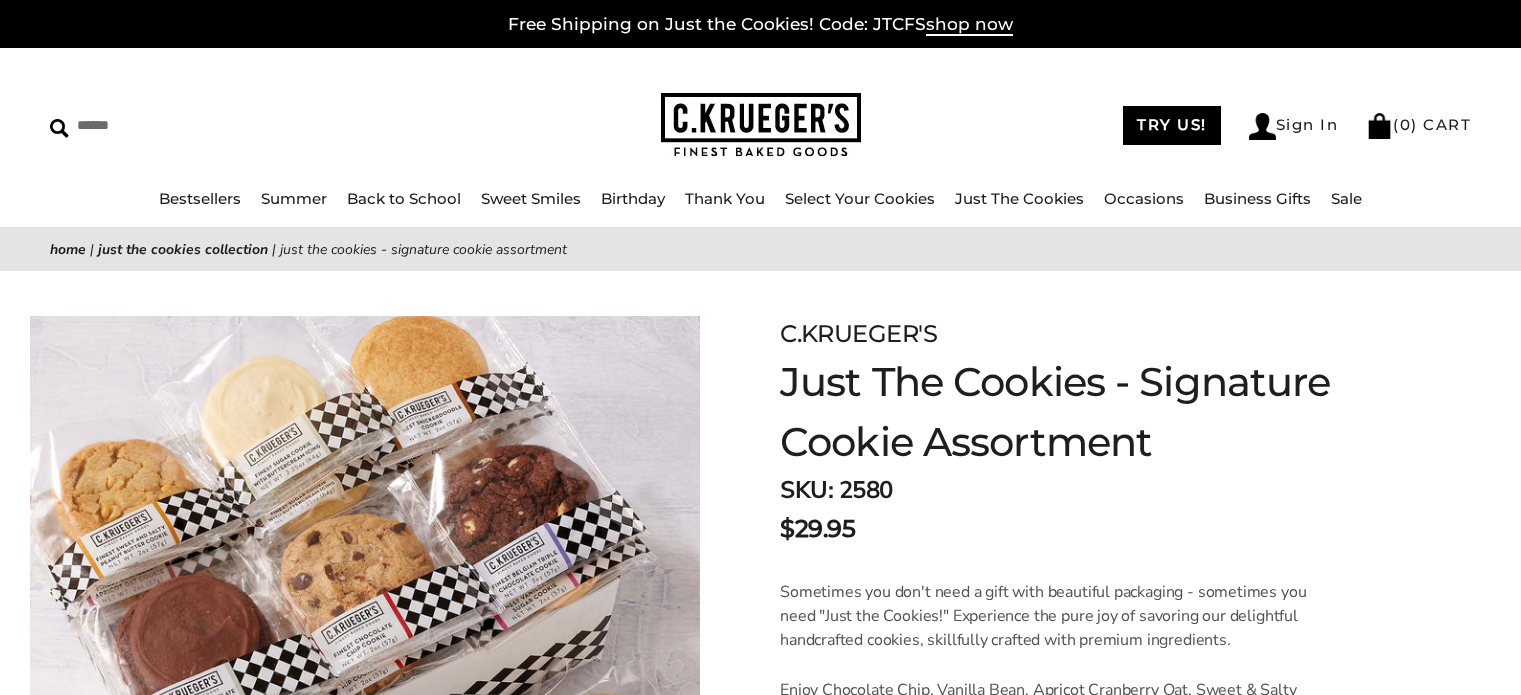 scroll, scrollTop: 0, scrollLeft: 0, axis: both 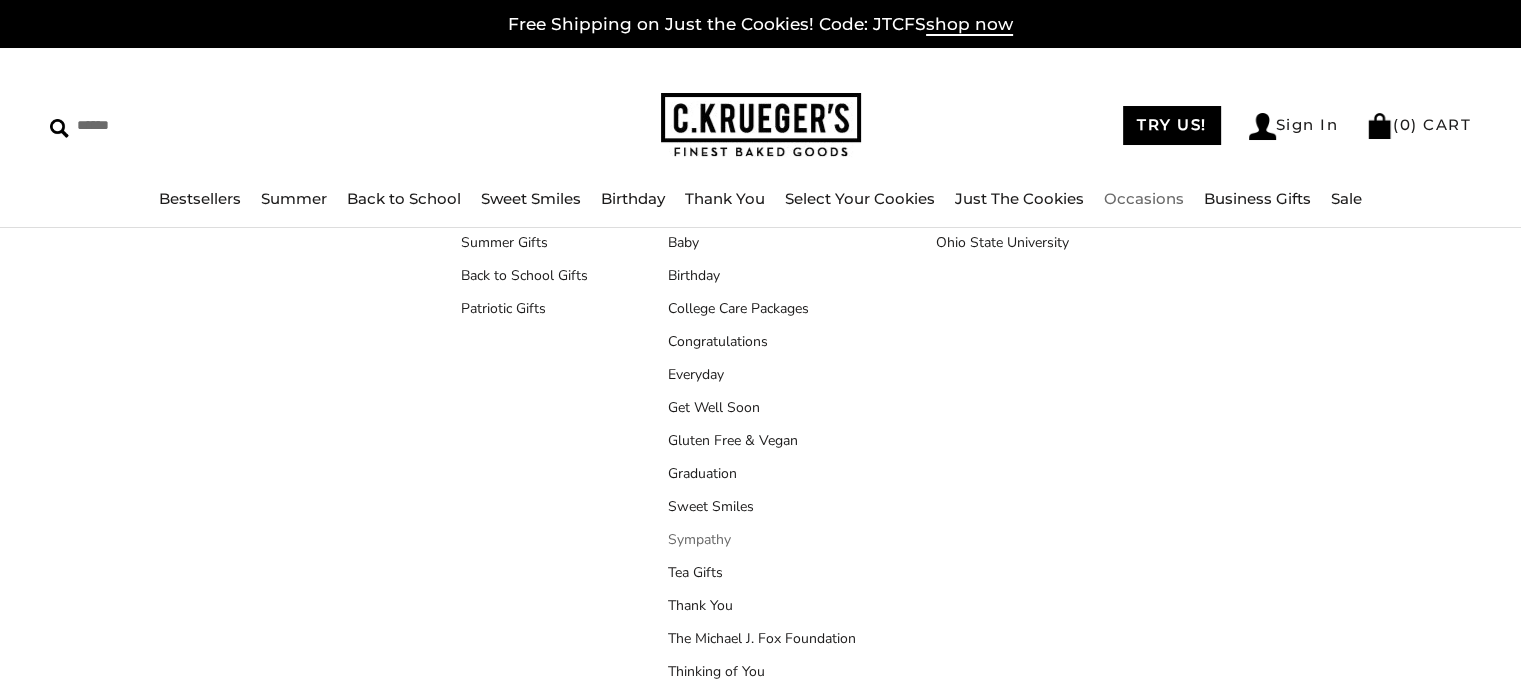 click on "Sympathy" at bounding box center [762, 539] 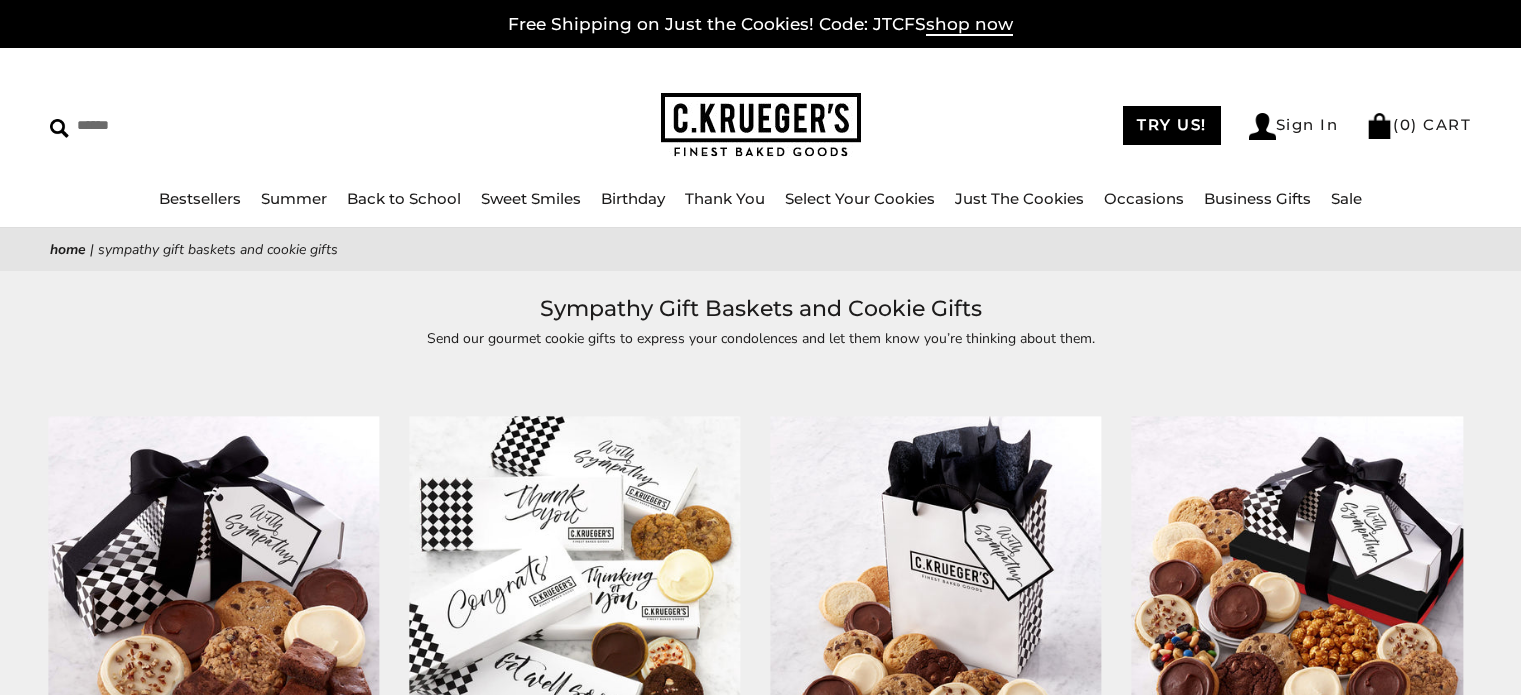 scroll, scrollTop: 0, scrollLeft: 0, axis: both 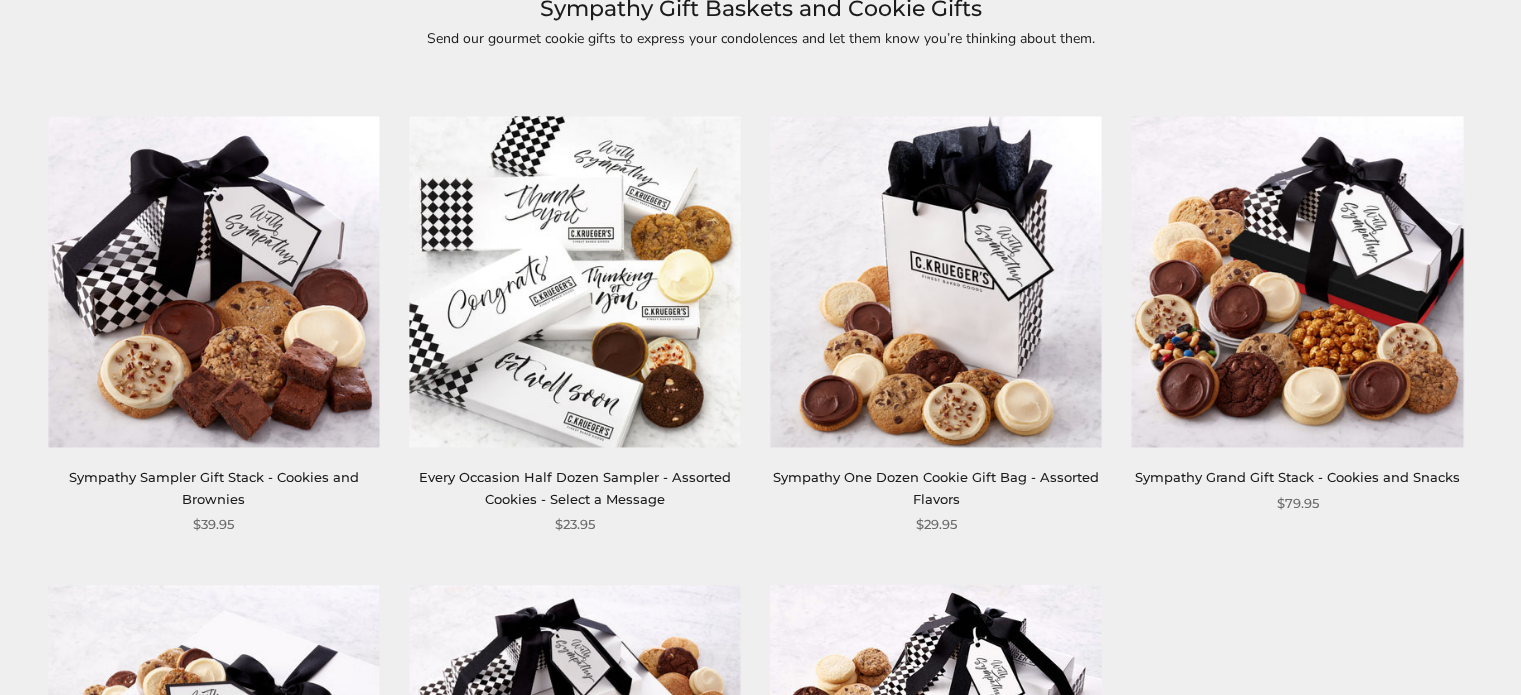 click at bounding box center (935, 281) 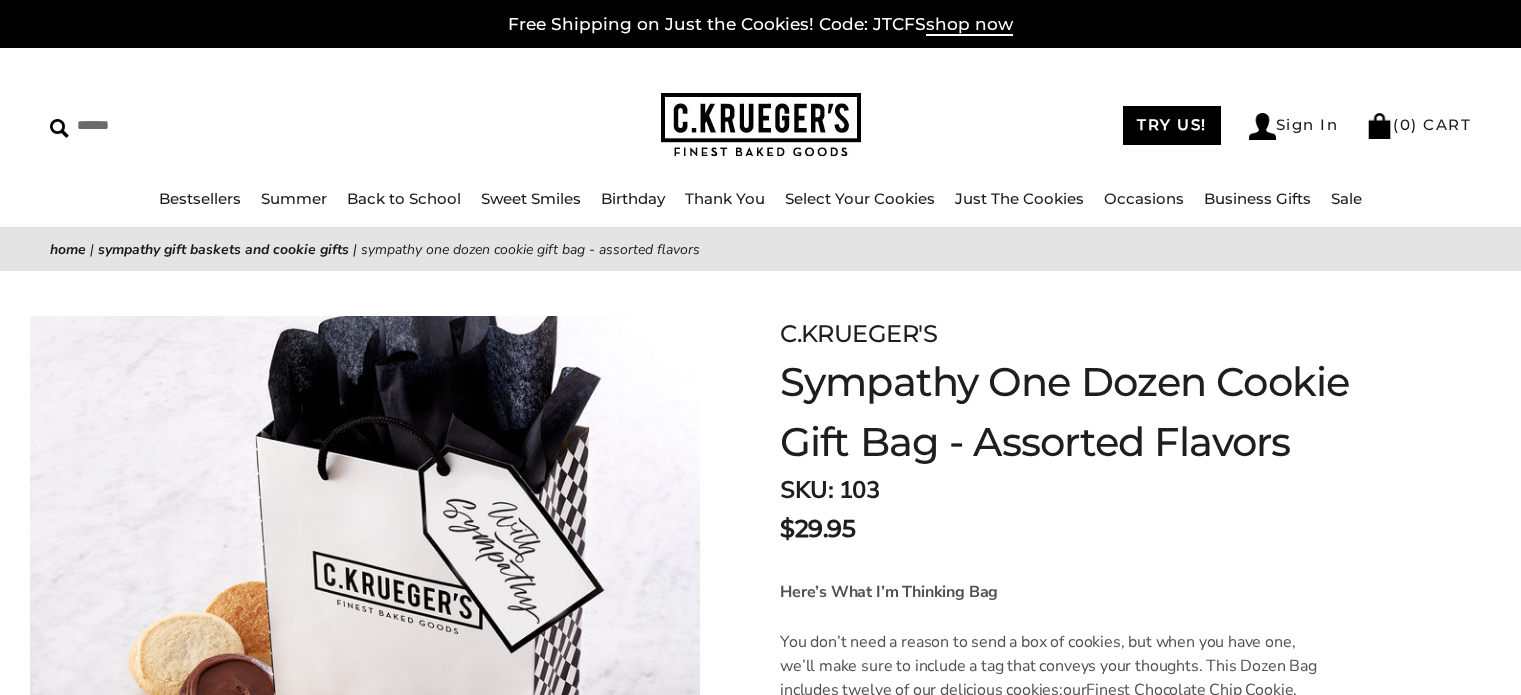 scroll, scrollTop: 0, scrollLeft: 0, axis: both 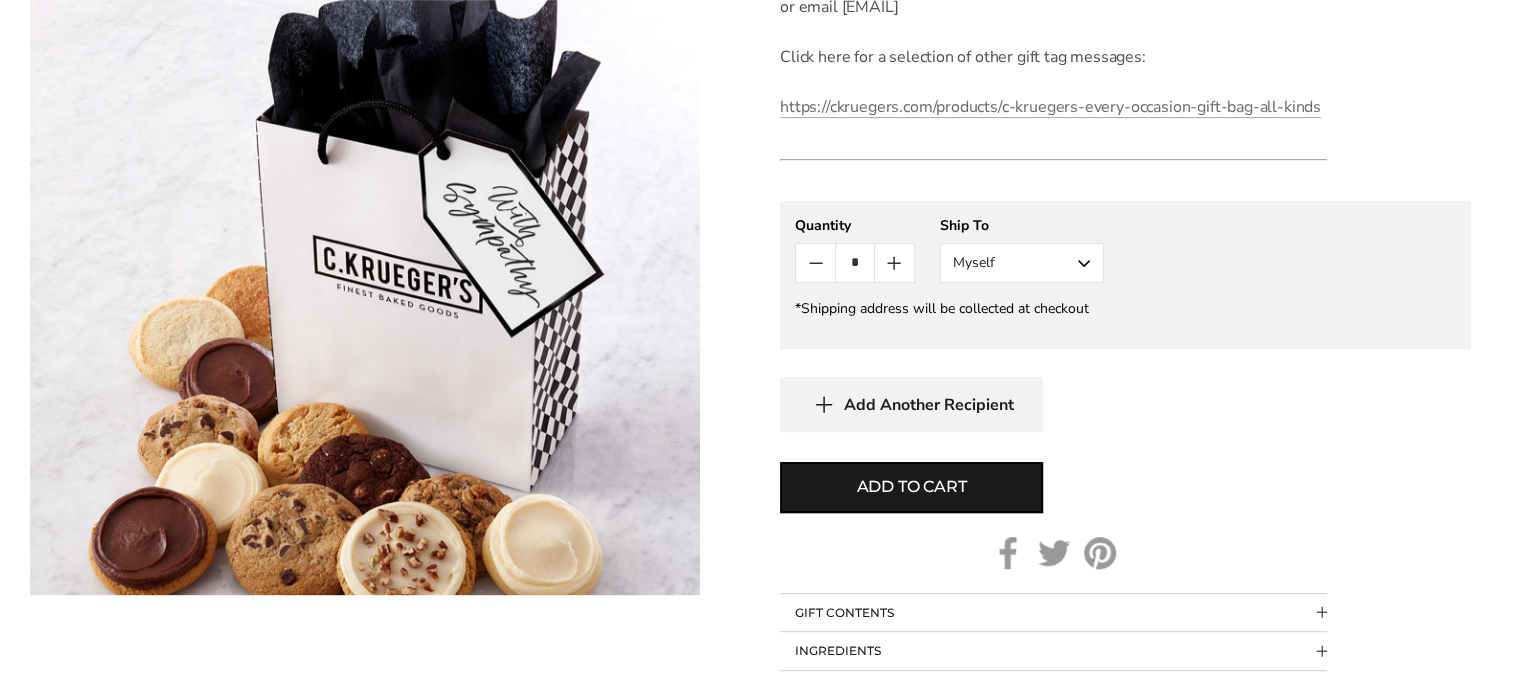 click on "Myself" at bounding box center (1022, 263) 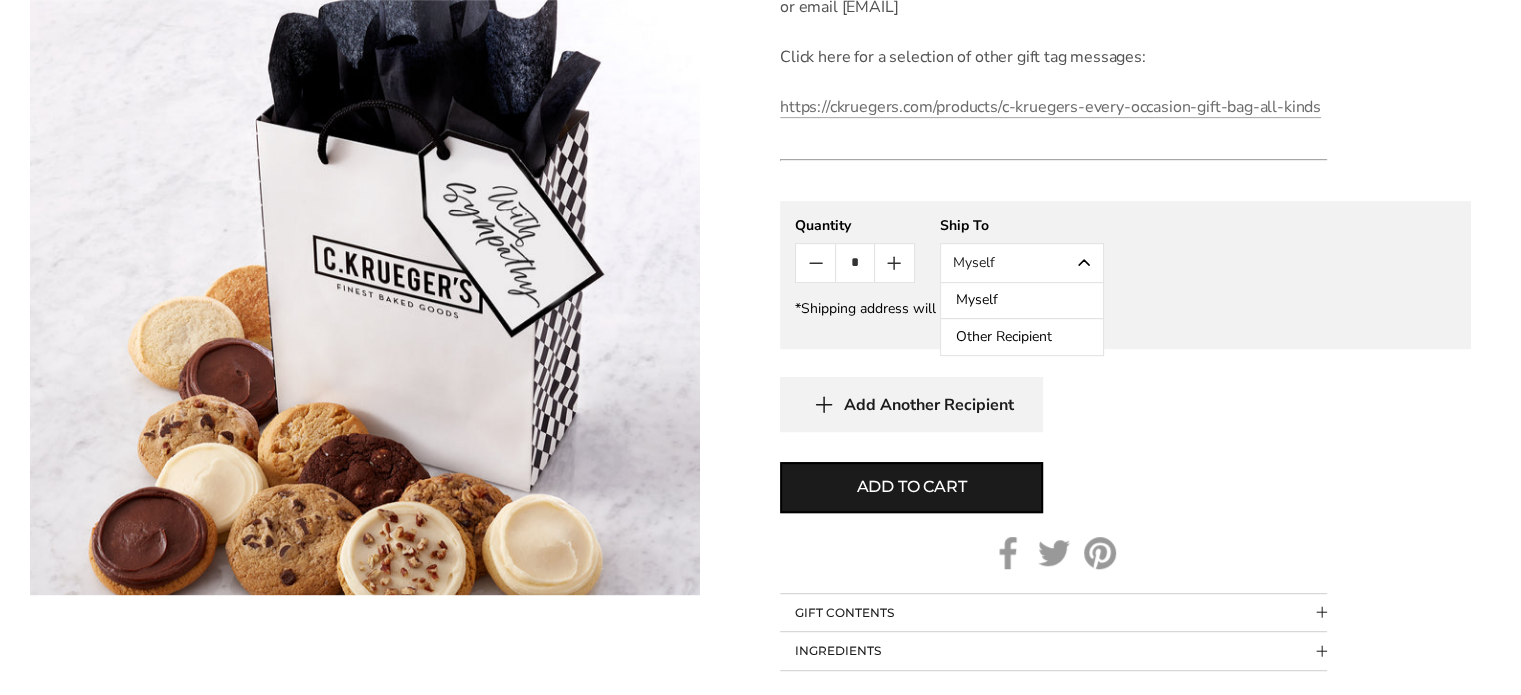 click on "Other Recipient" at bounding box center [1022, 337] 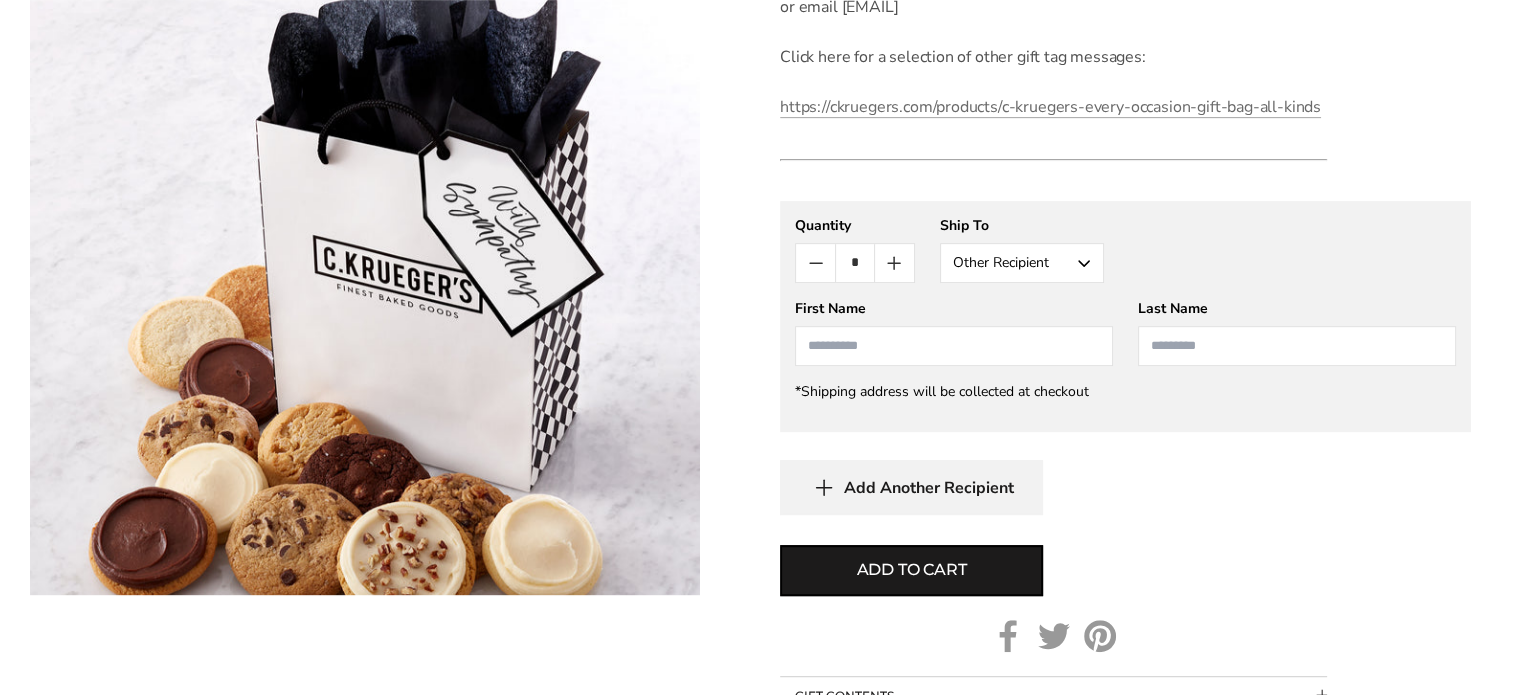 click at bounding box center (954, 346) 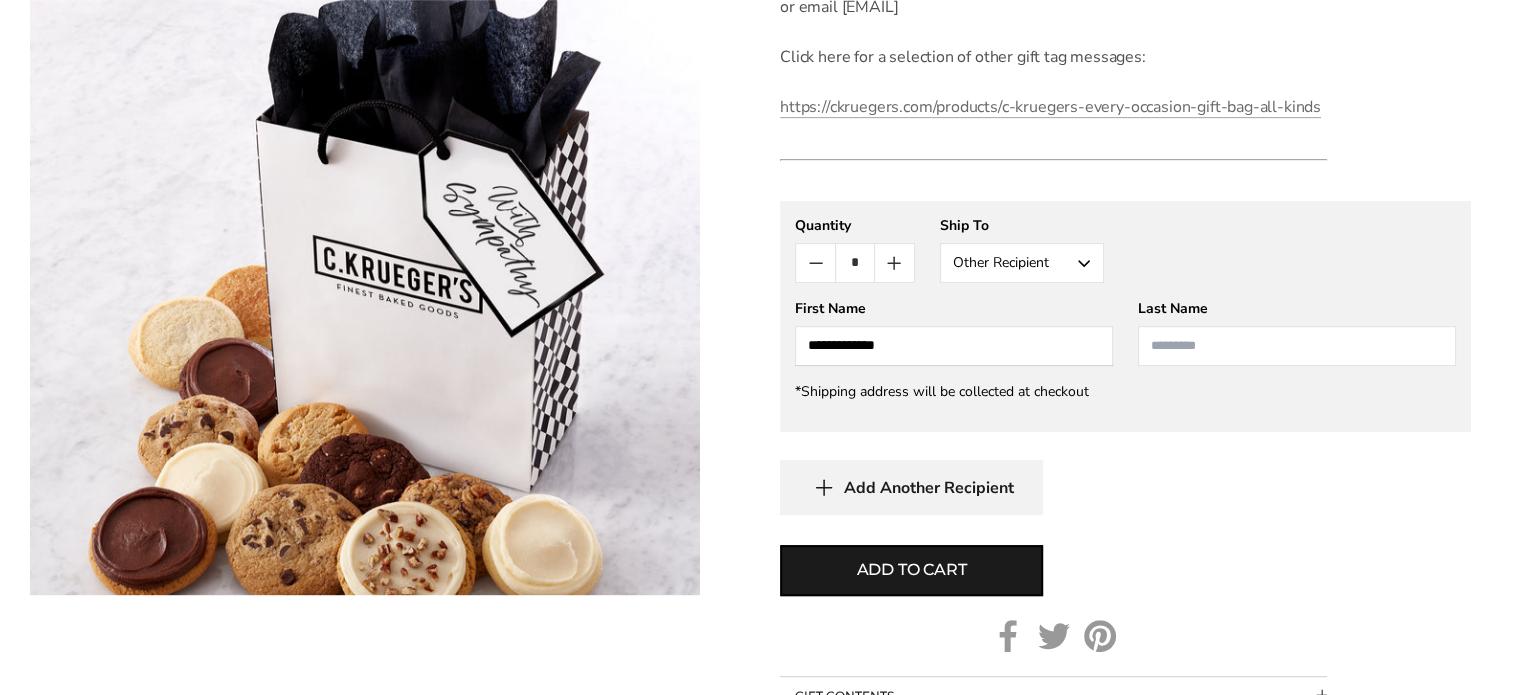 type on "**********" 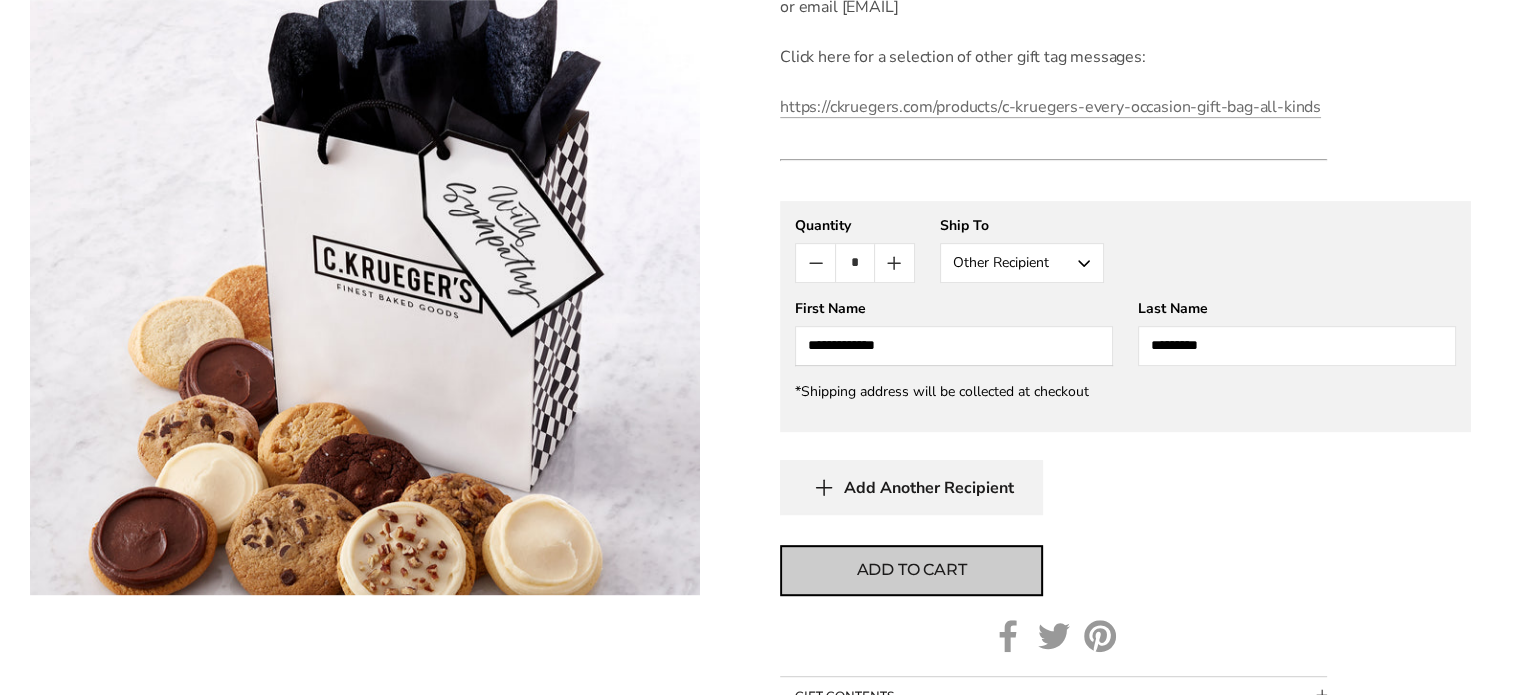 type on "********" 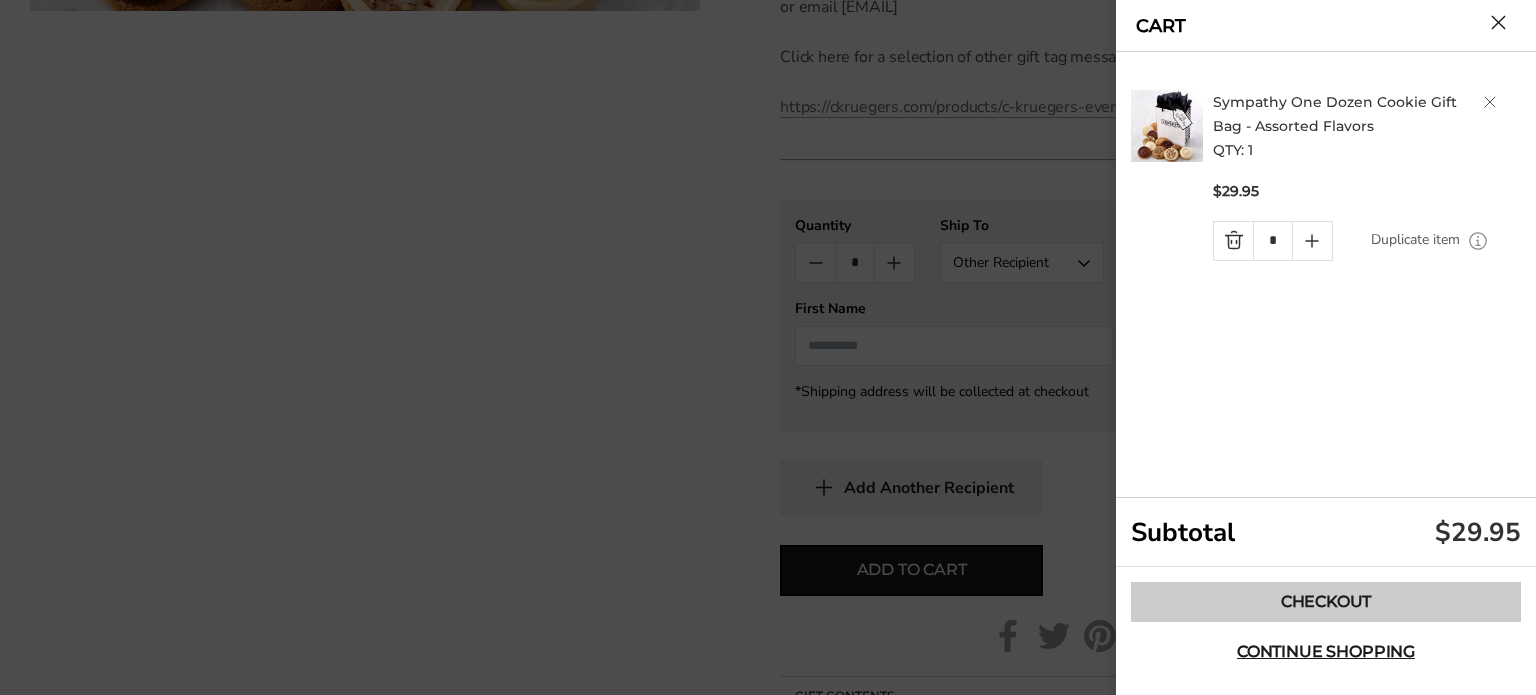 click on "Checkout" at bounding box center (1326, 602) 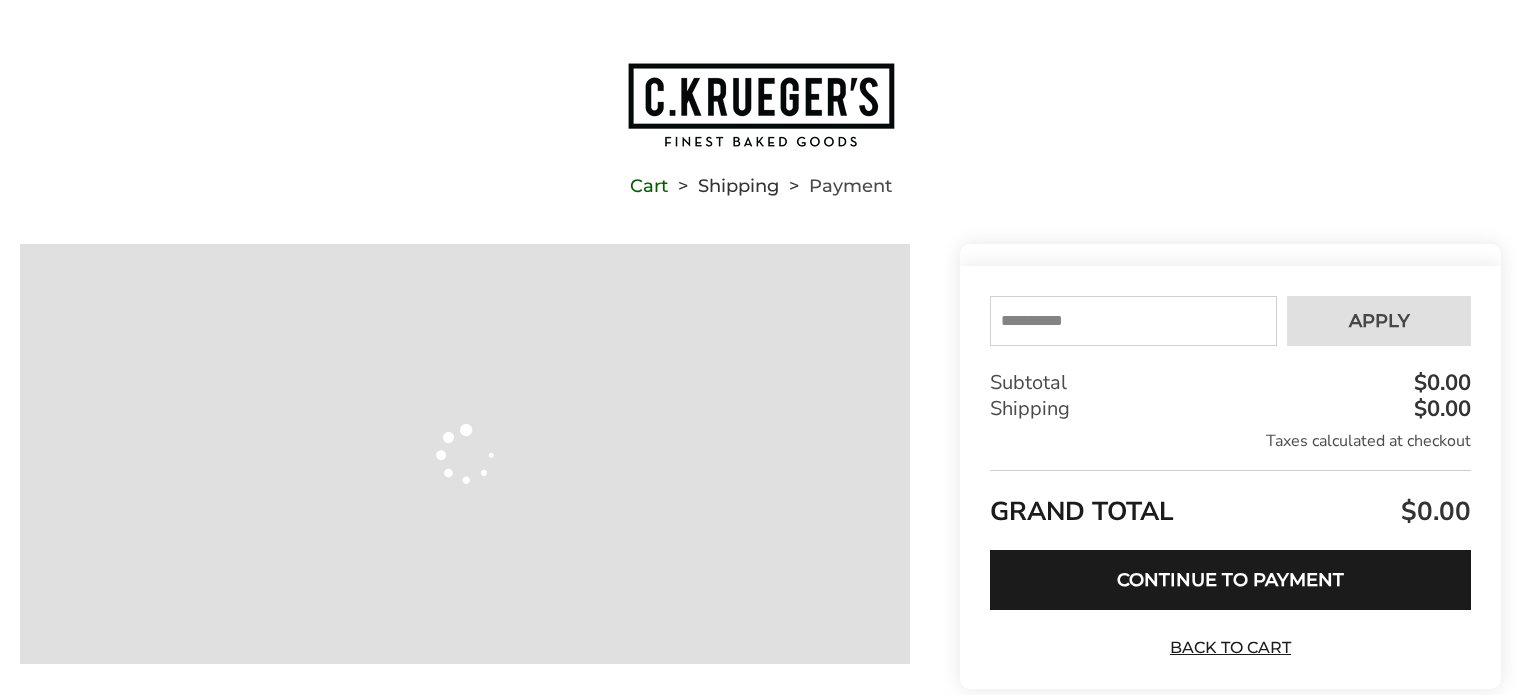 scroll, scrollTop: 0, scrollLeft: 0, axis: both 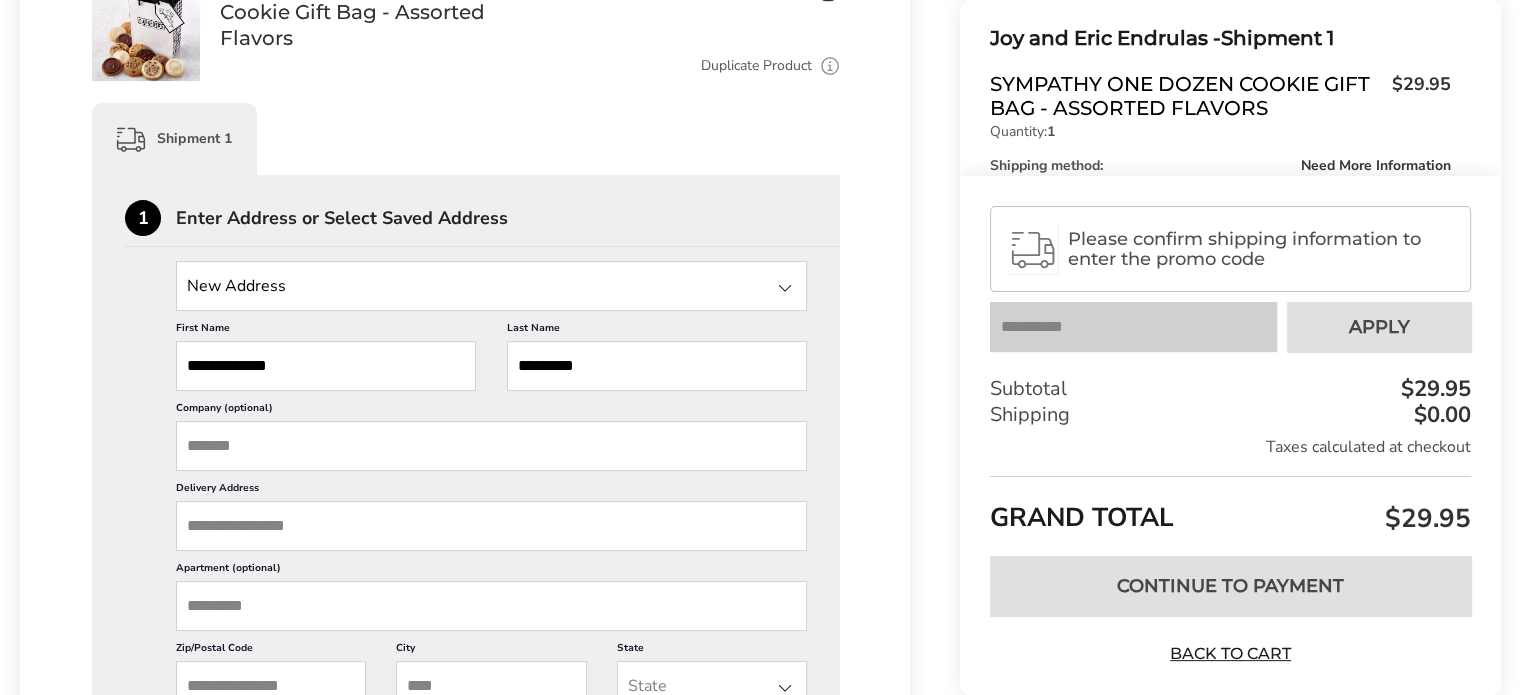 click on "**********" at bounding box center [326, 366] 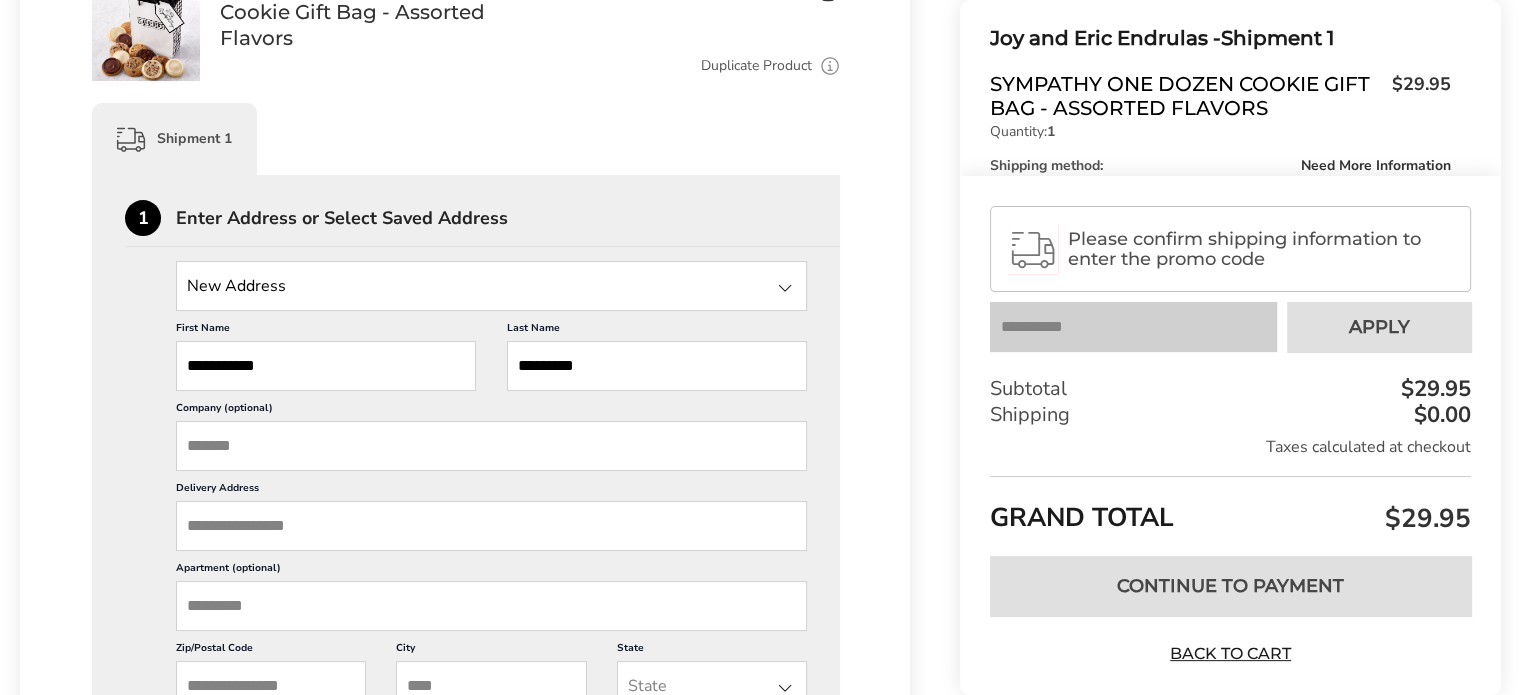 type on "**********" 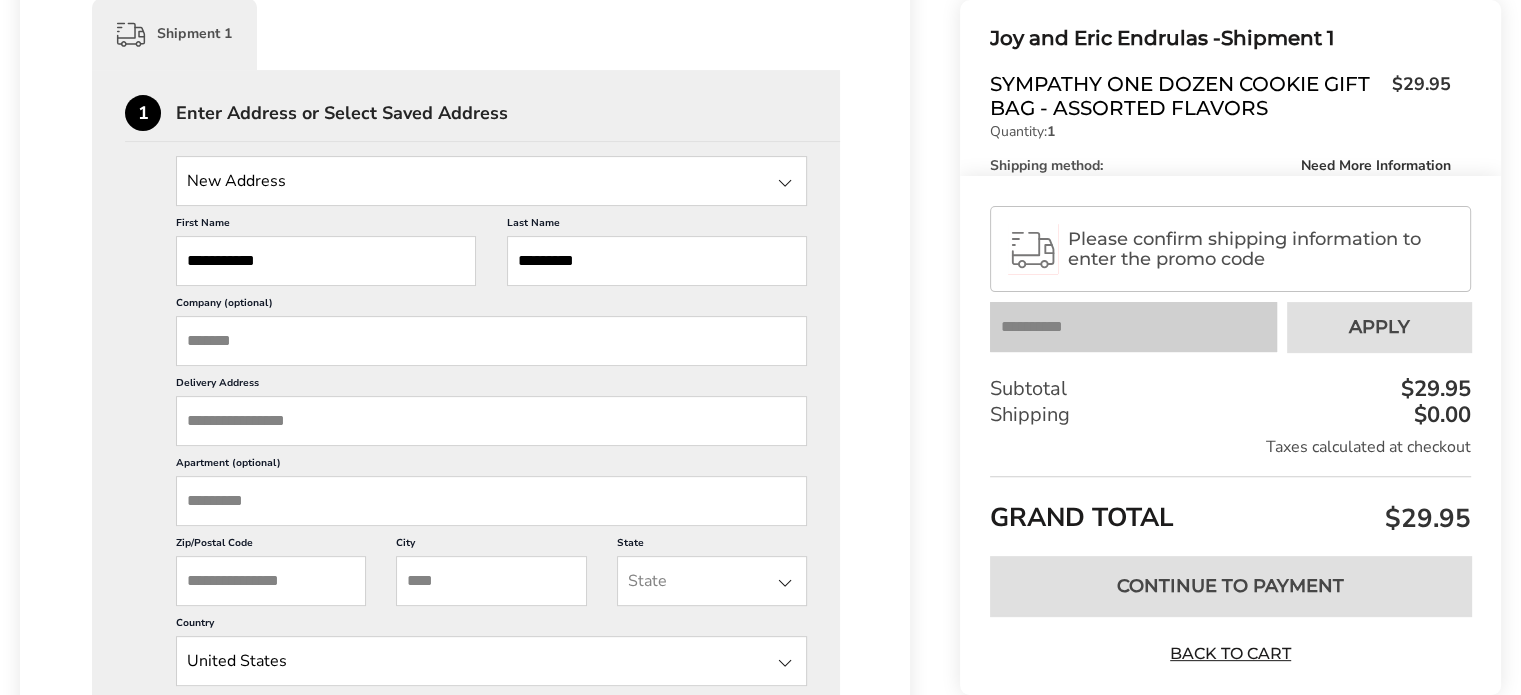 scroll, scrollTop: 600, scrollLeft: 0, axis: vertical 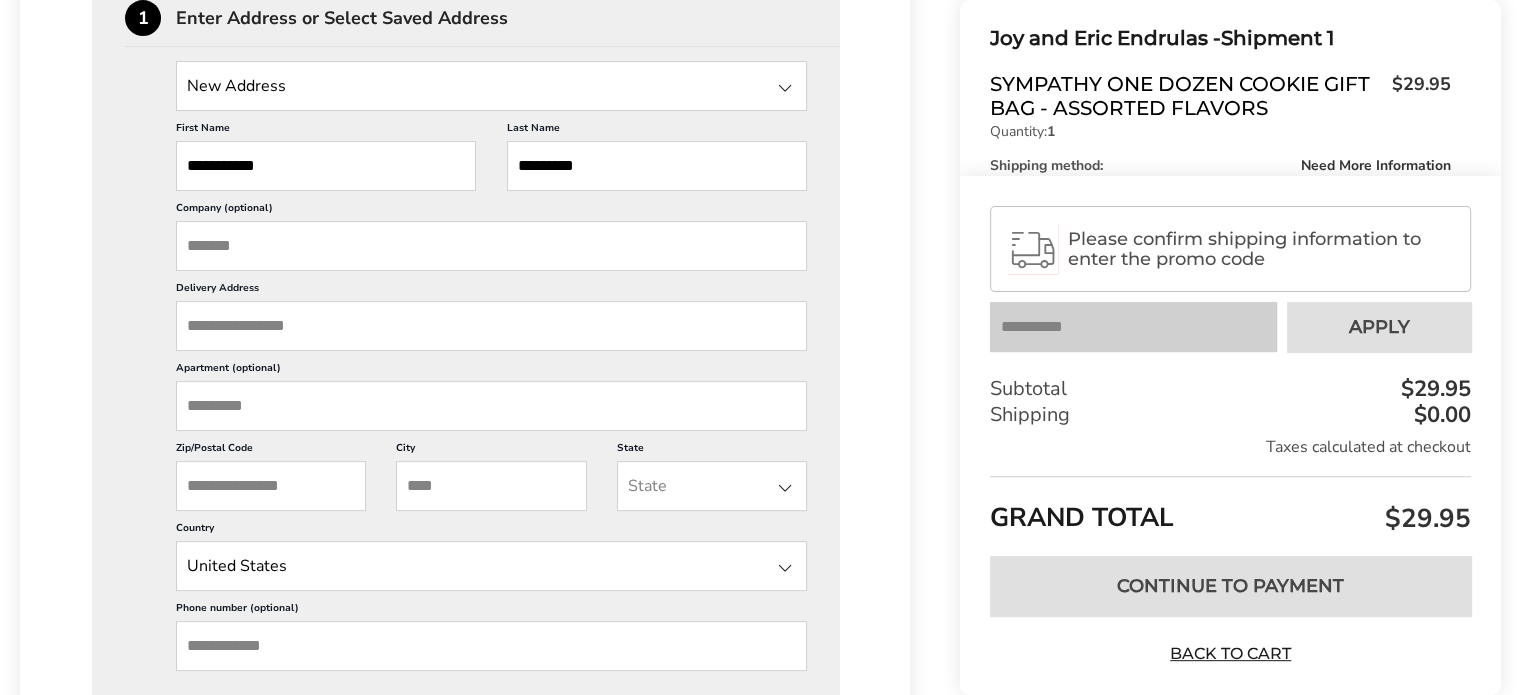 click on "Delivery Address" at bounding box center (491, 326) 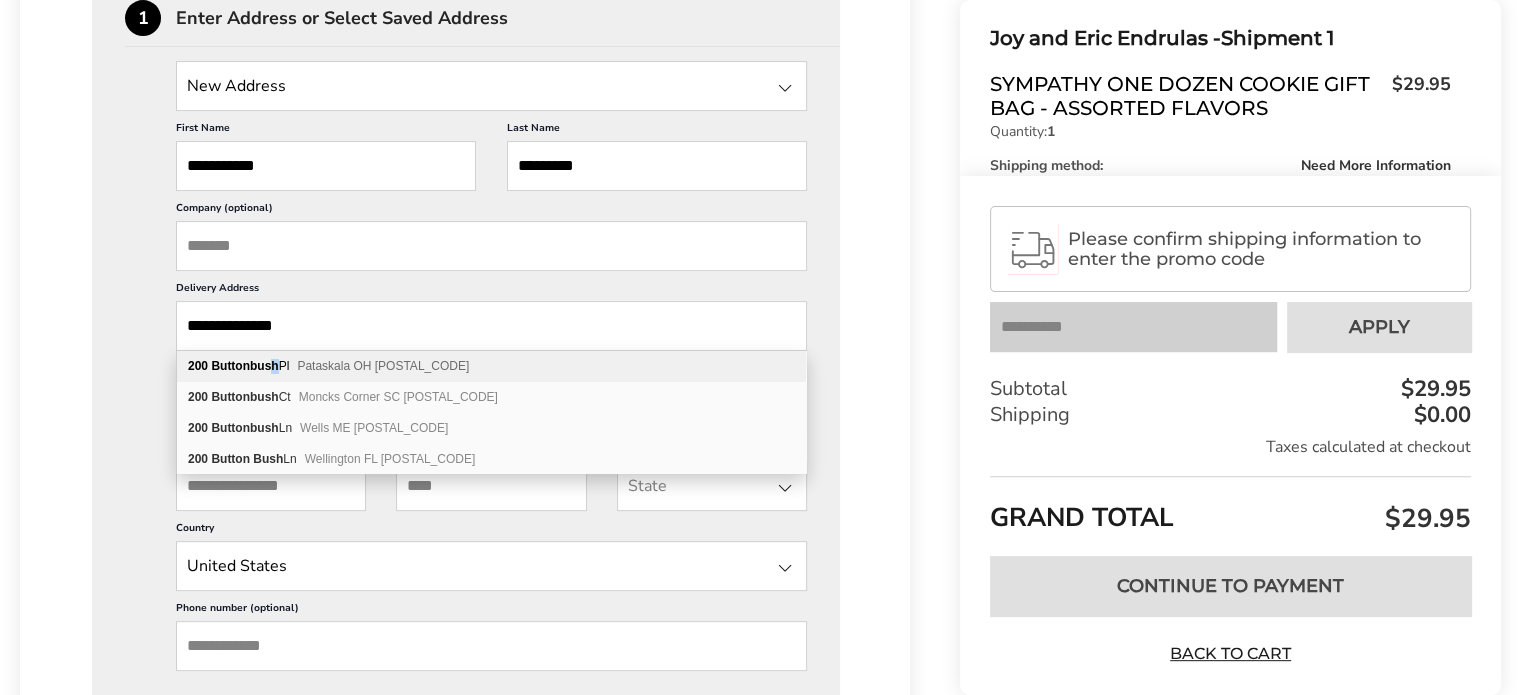 click on "Buttonbush" at bounding box center [244, 366] 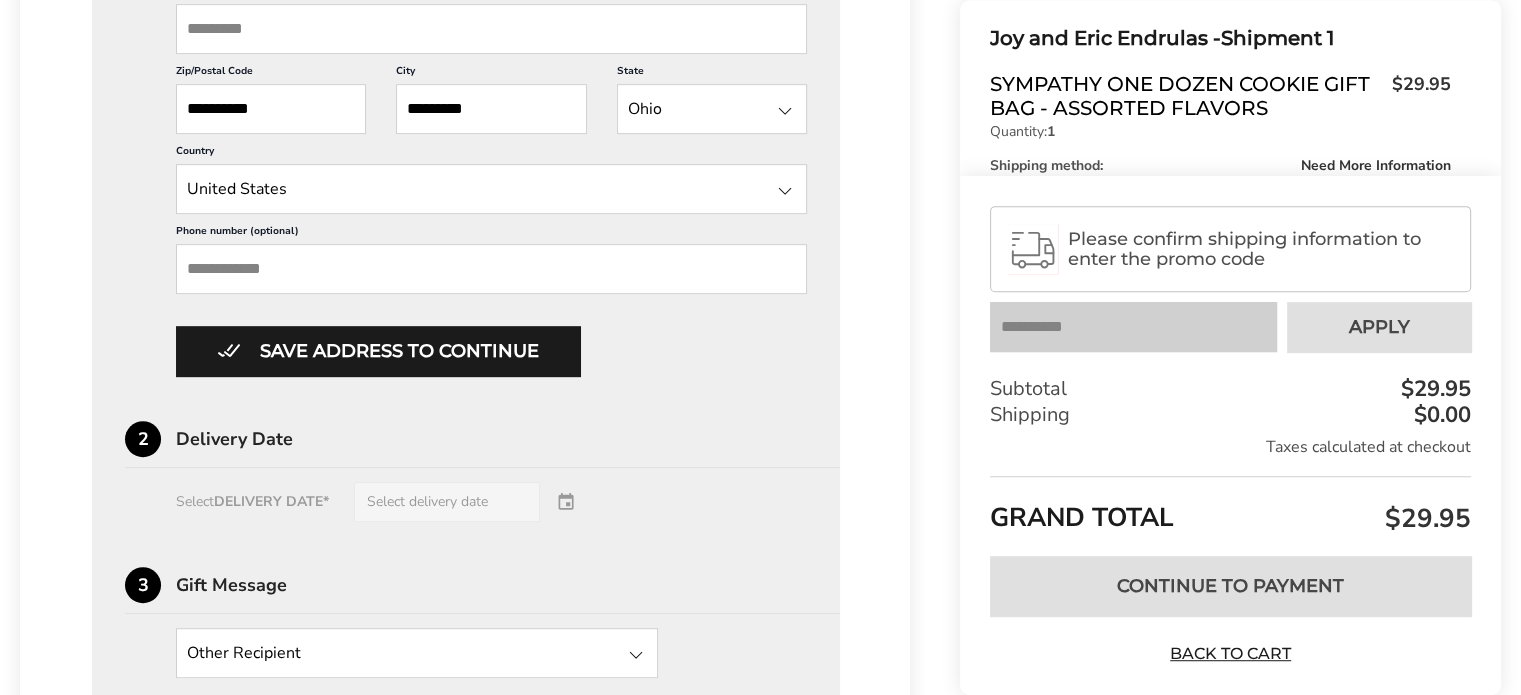 scroll, scrollTop: 1000, scrollLeft: 0, axis: vertical 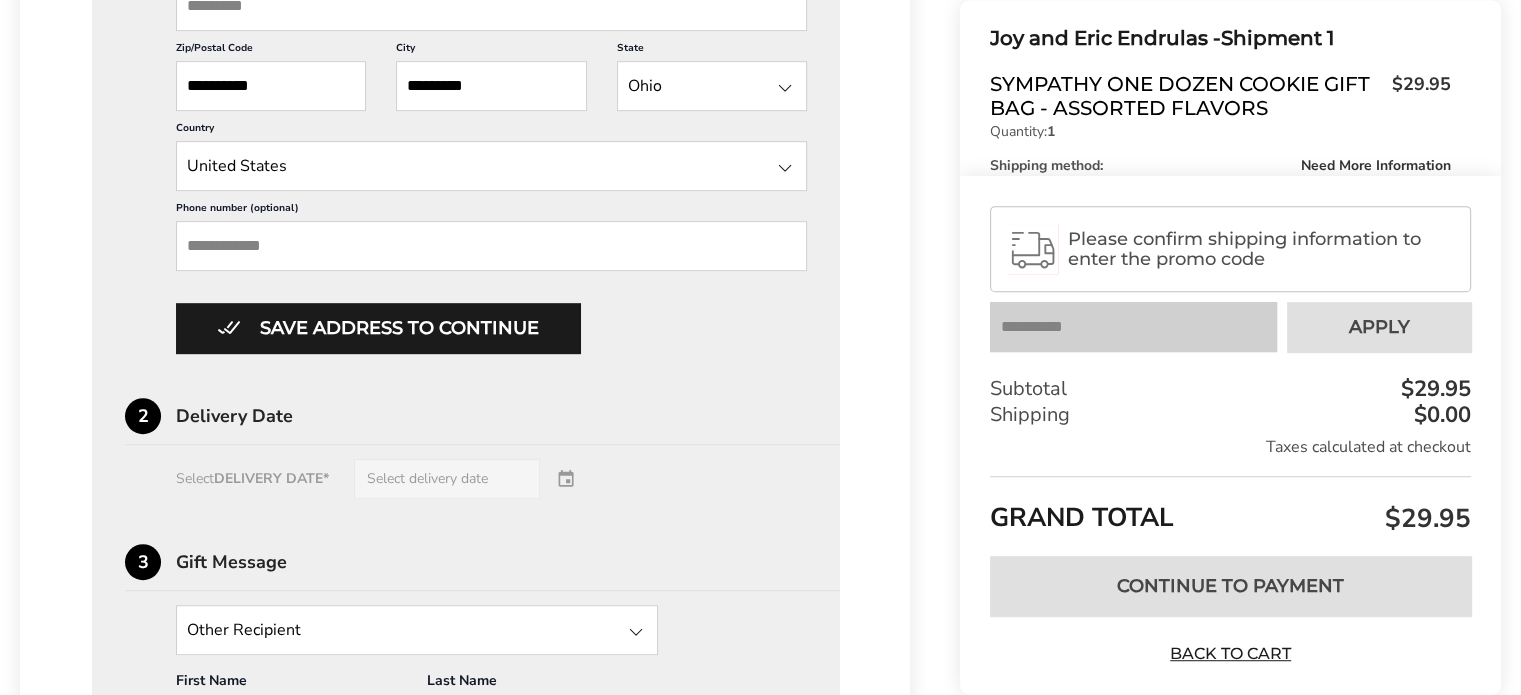 click on "Phone number (optional)" at bounding box center (491, 246) 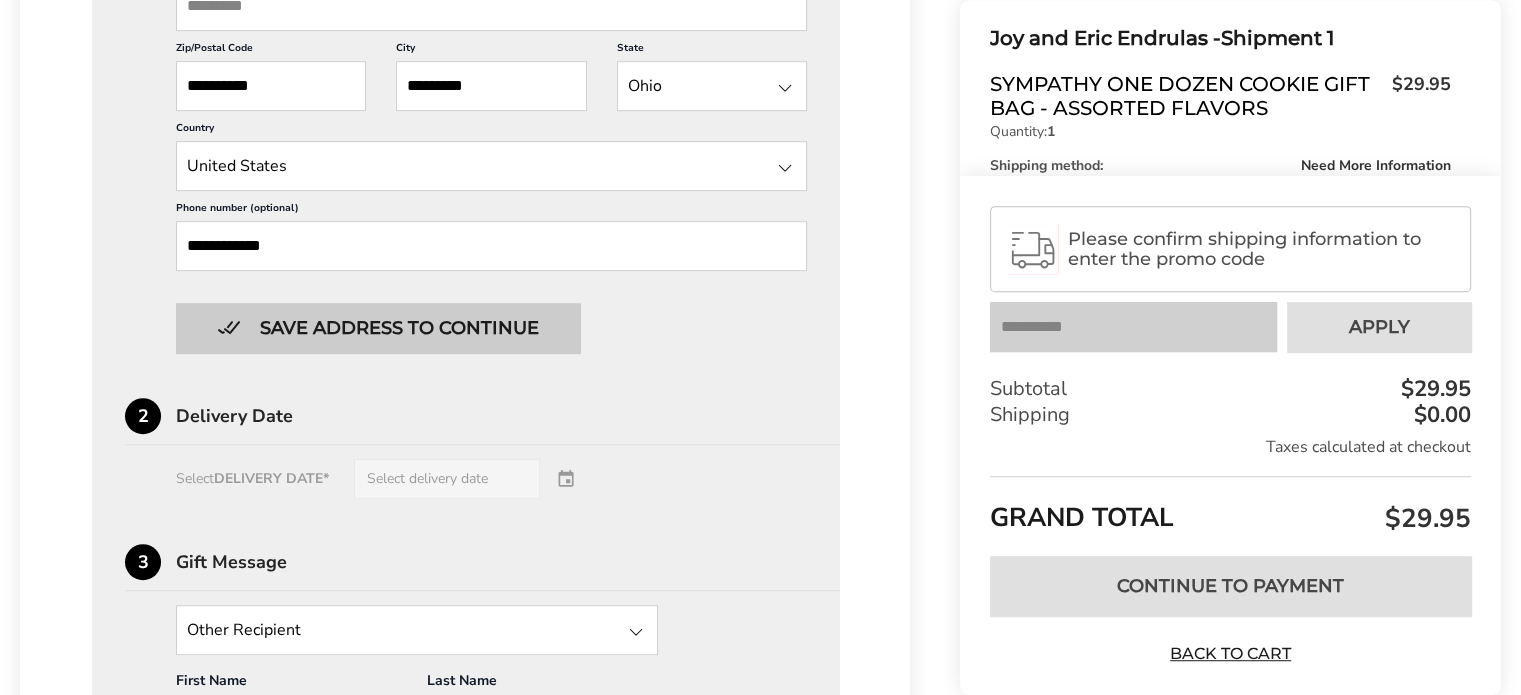 type on "**********" 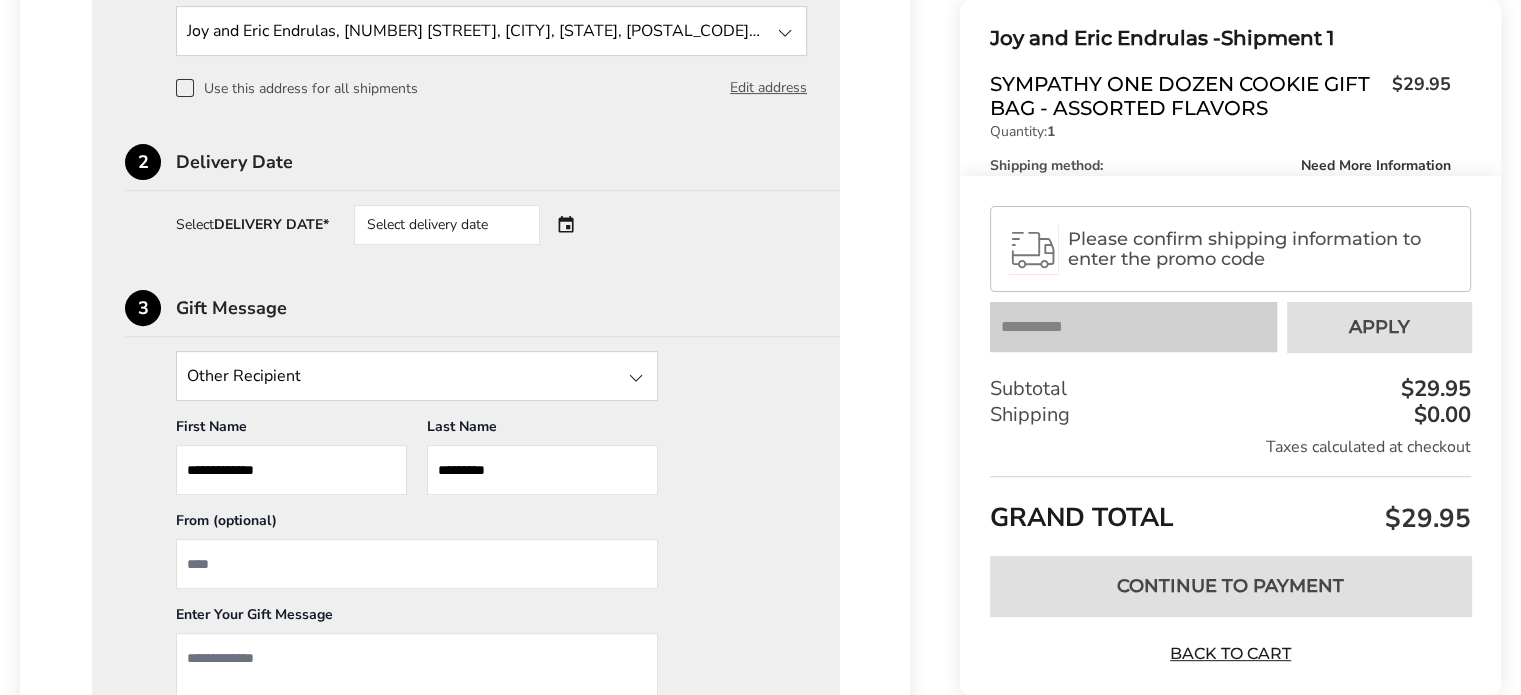 scroll, scrollTop: 642, scrollLeft: 0, axis: vertical 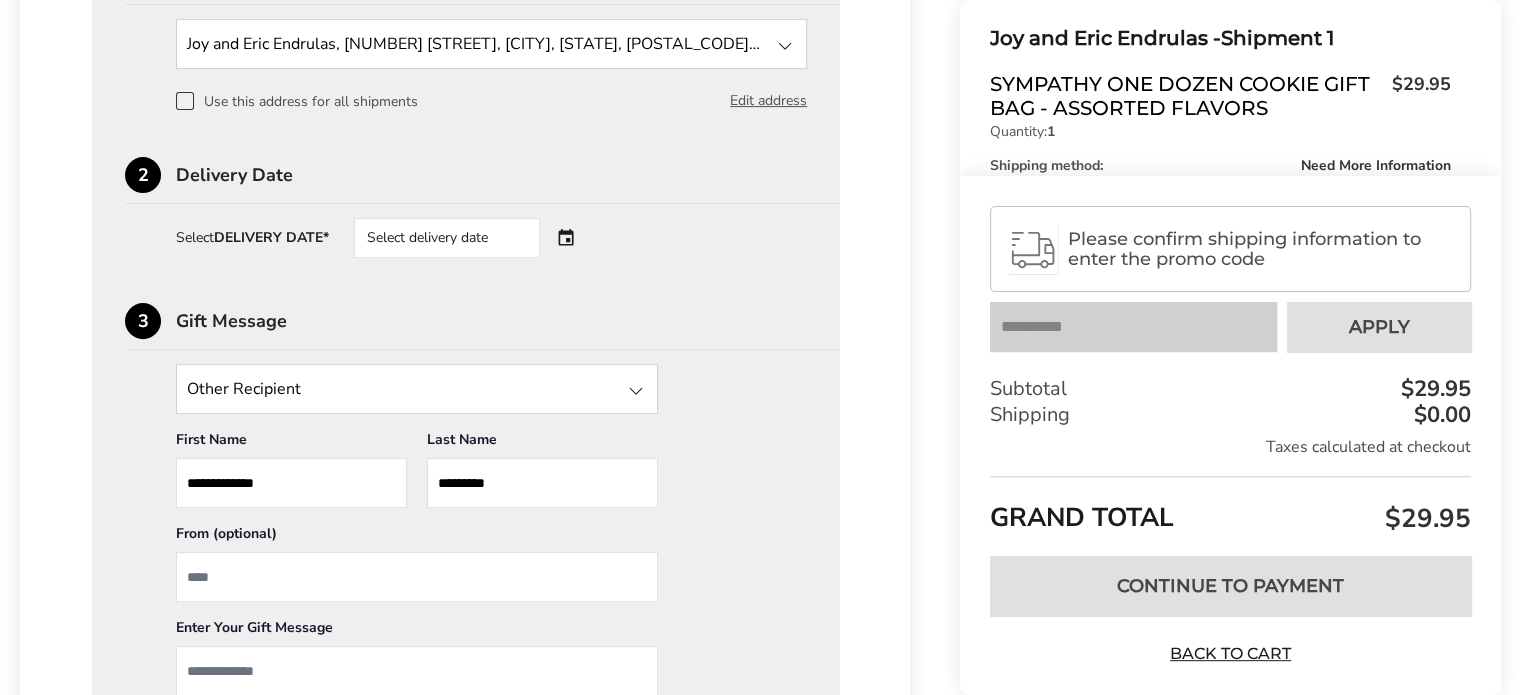 click on "Select delivery date" at bounding box center (447, 238) 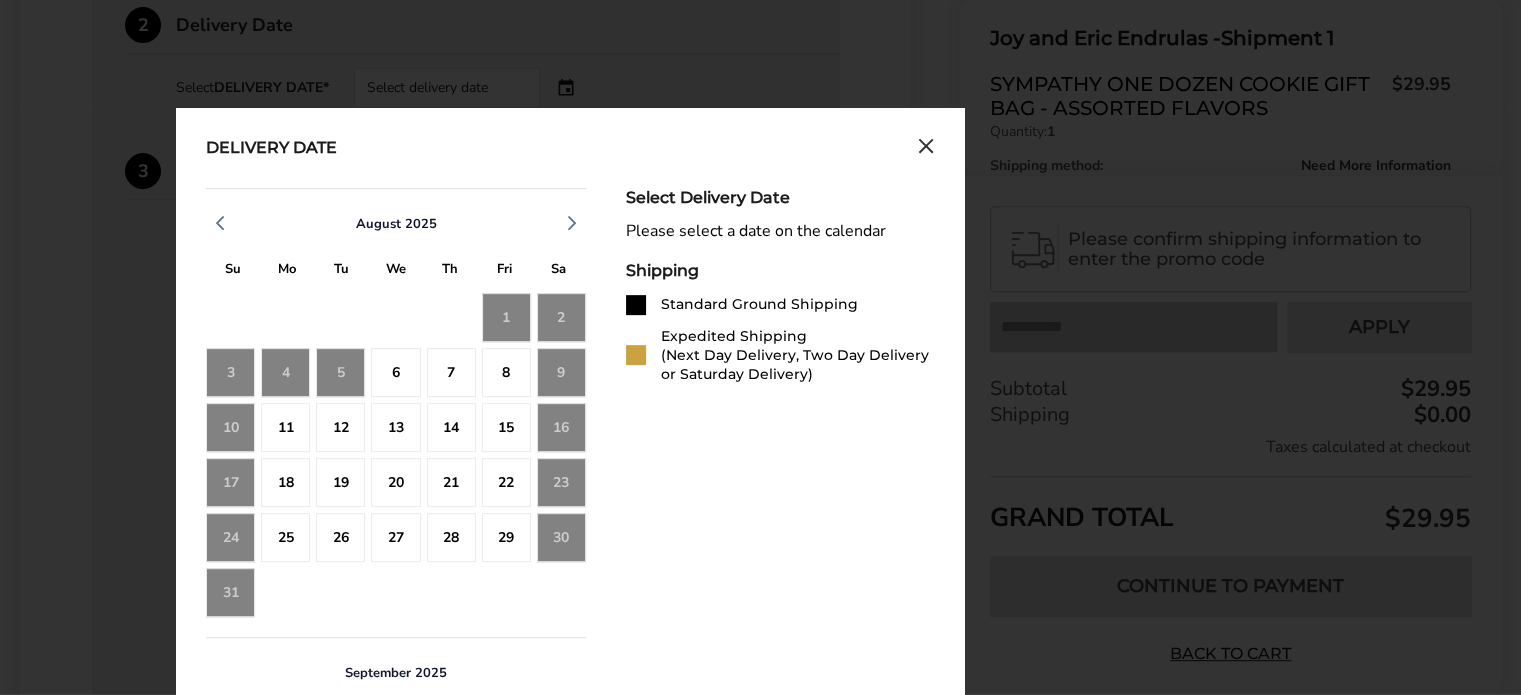scroll, scrollTop: 842, scrollLeft: 0, axis: vertical 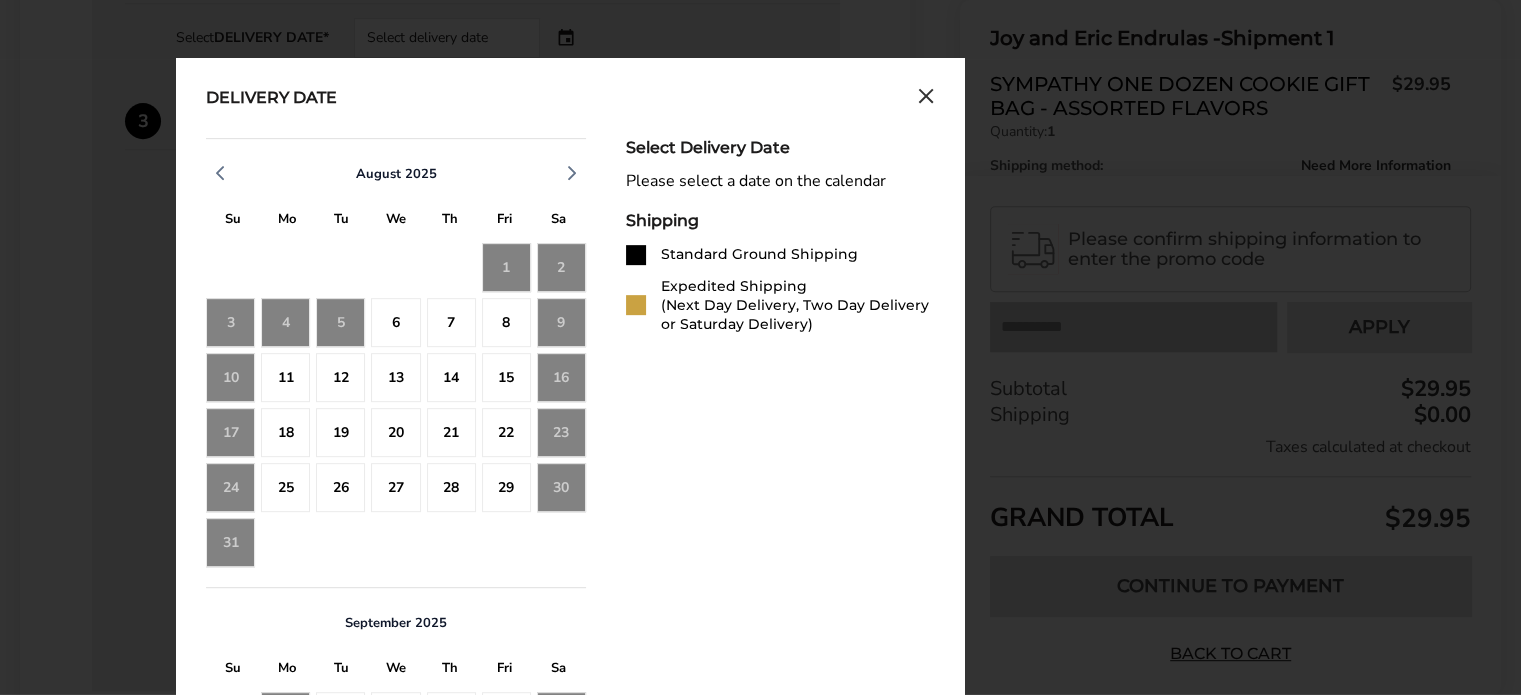 click on "5" 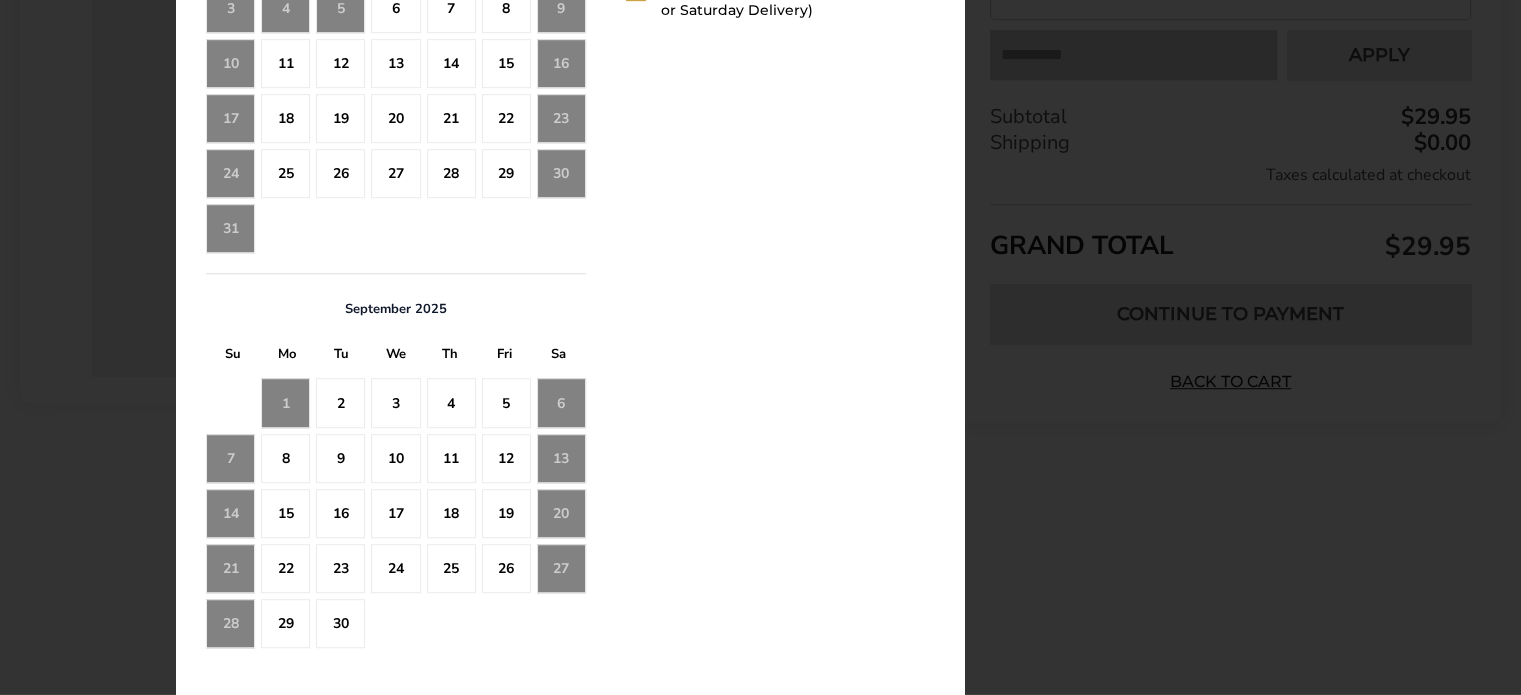 scroll, scrollTop: 856, scrollLeft: 0, axis: vertical 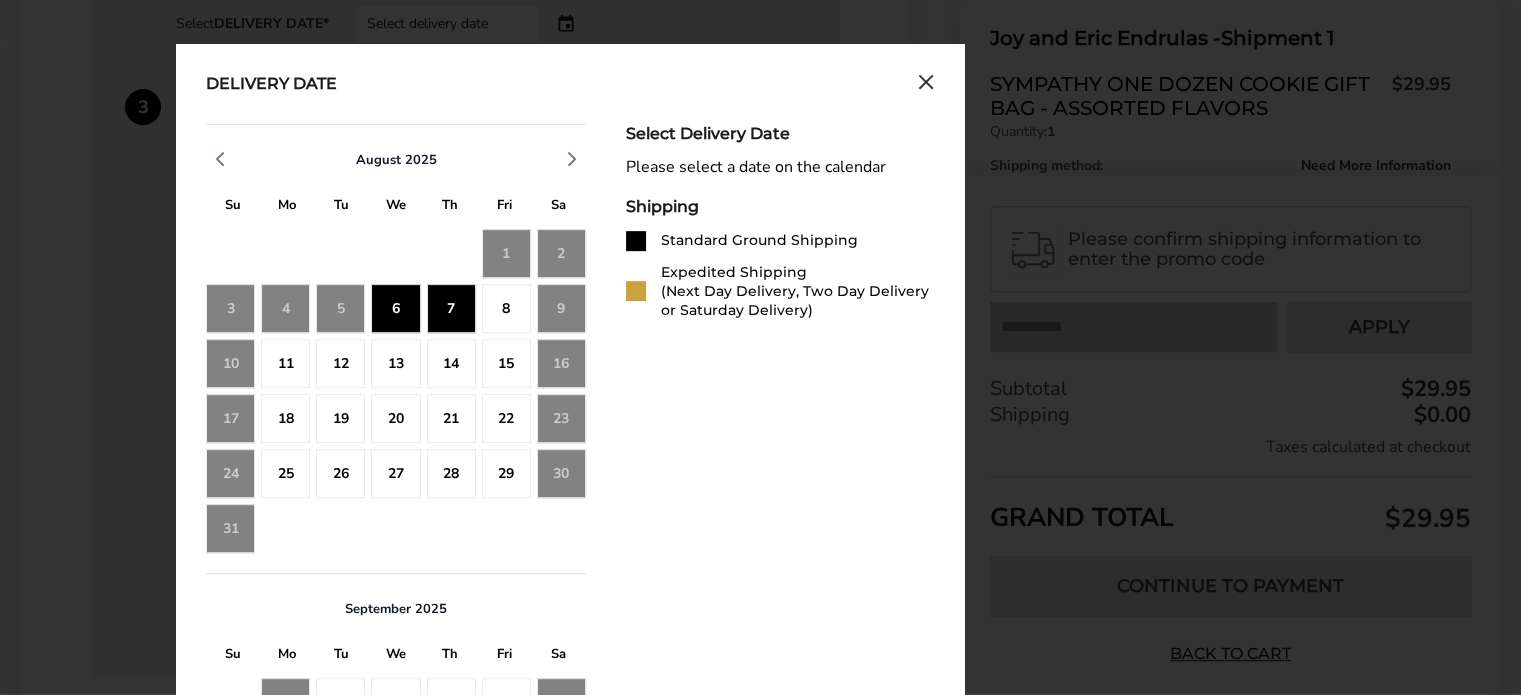 click on "6" 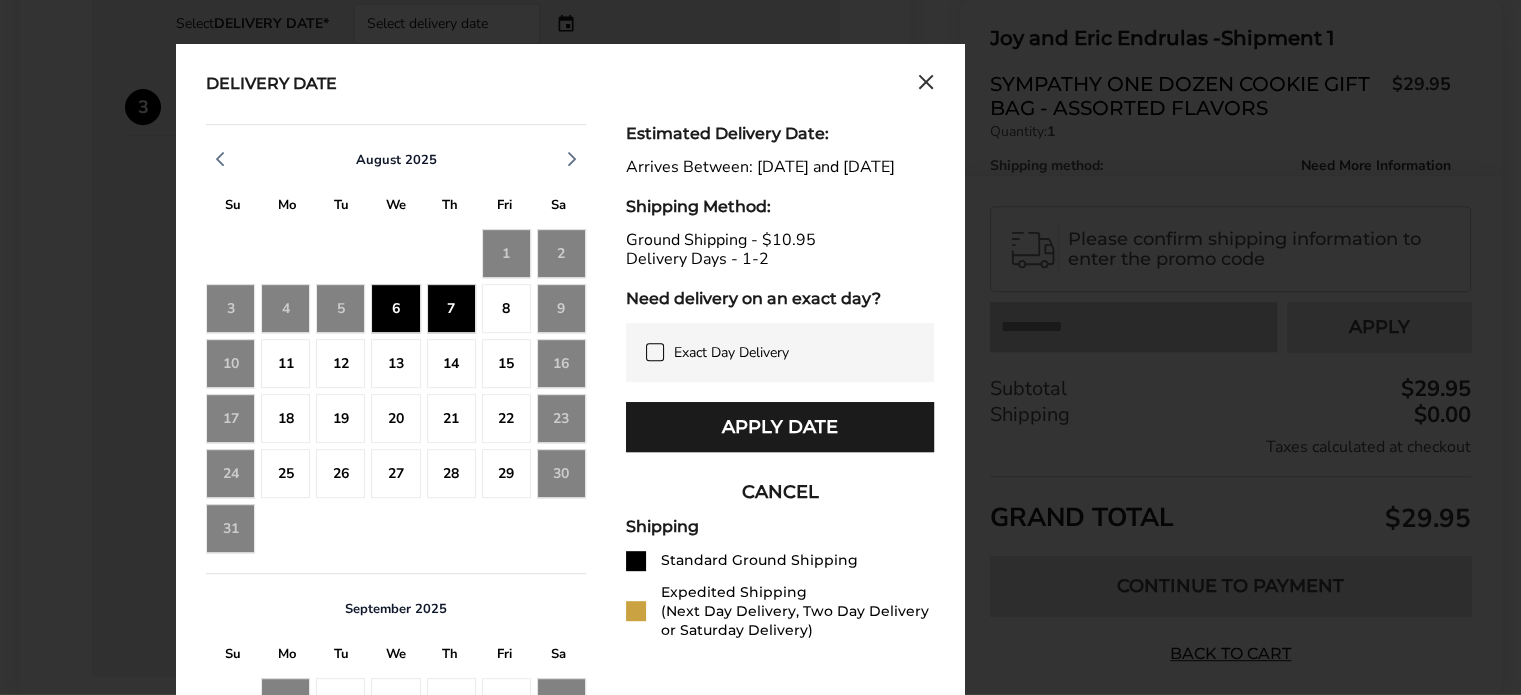 click 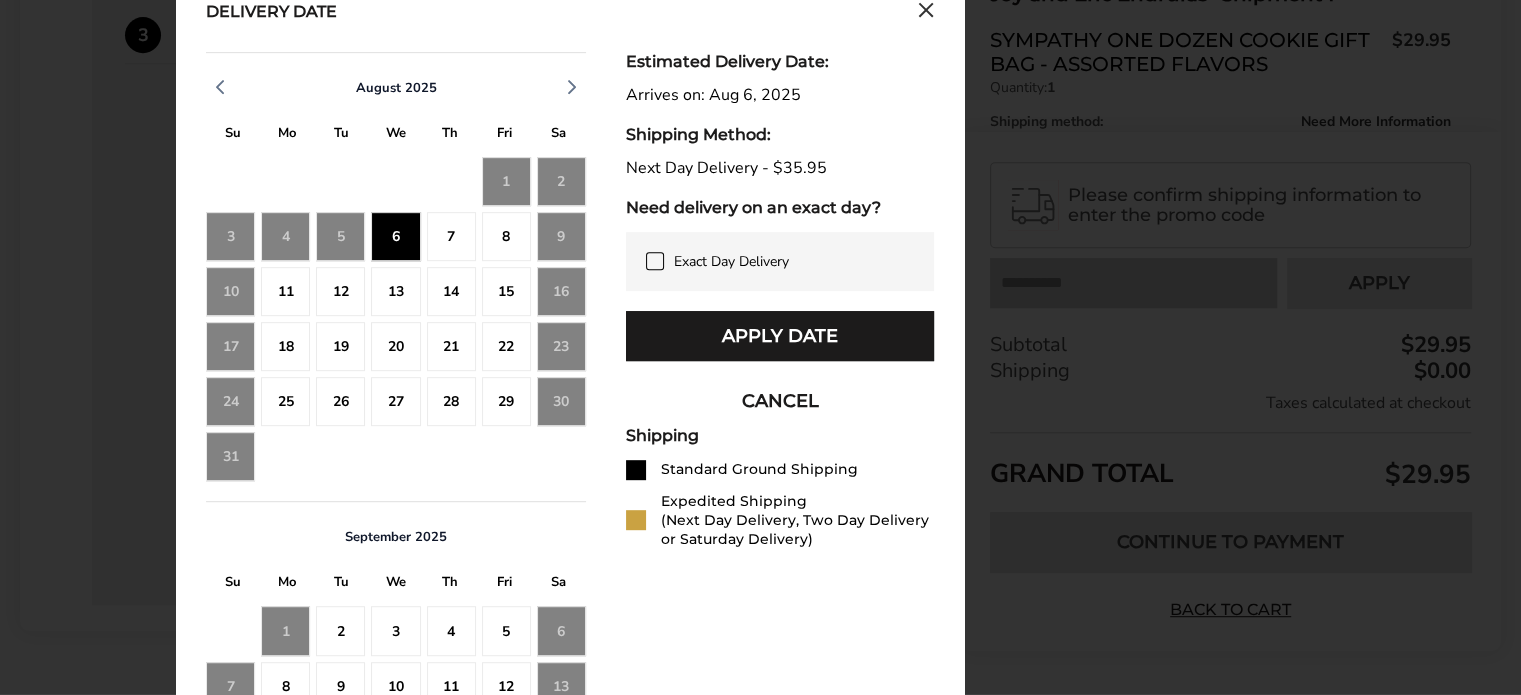 scroll, scrollTop: 1056, scrollLeft: 0, axis: vertical 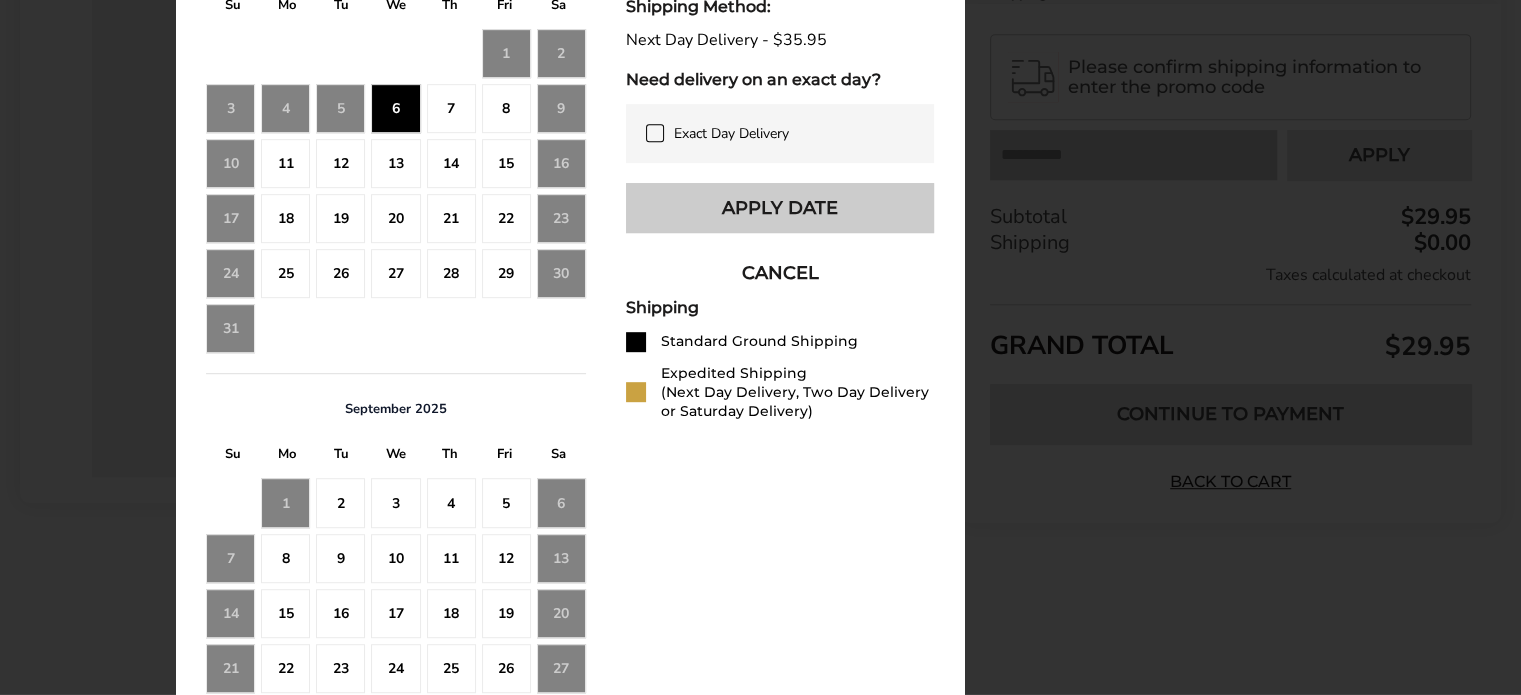 click on "Apply Date" at bounding box center [780, 208] 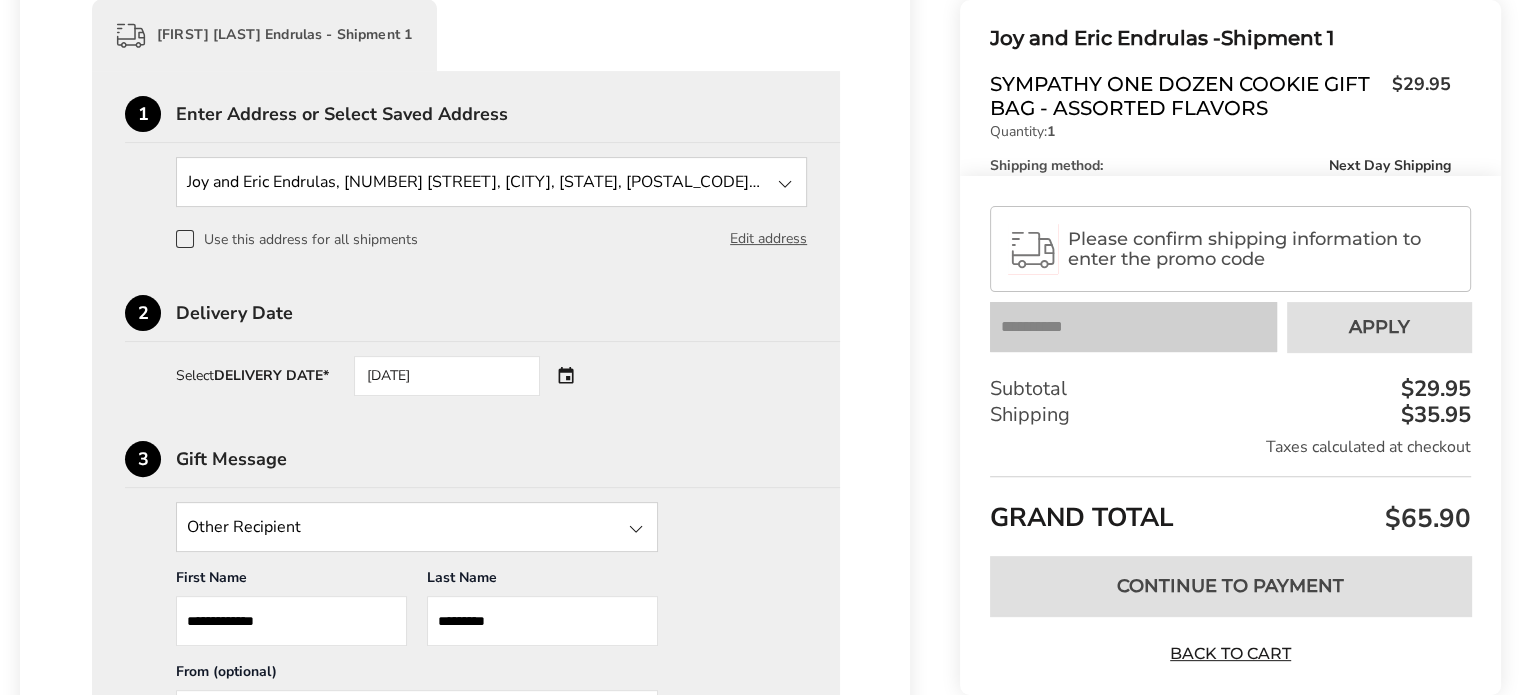 scroll, scrollTop: 0, scrollLeft: 0, axis: both 